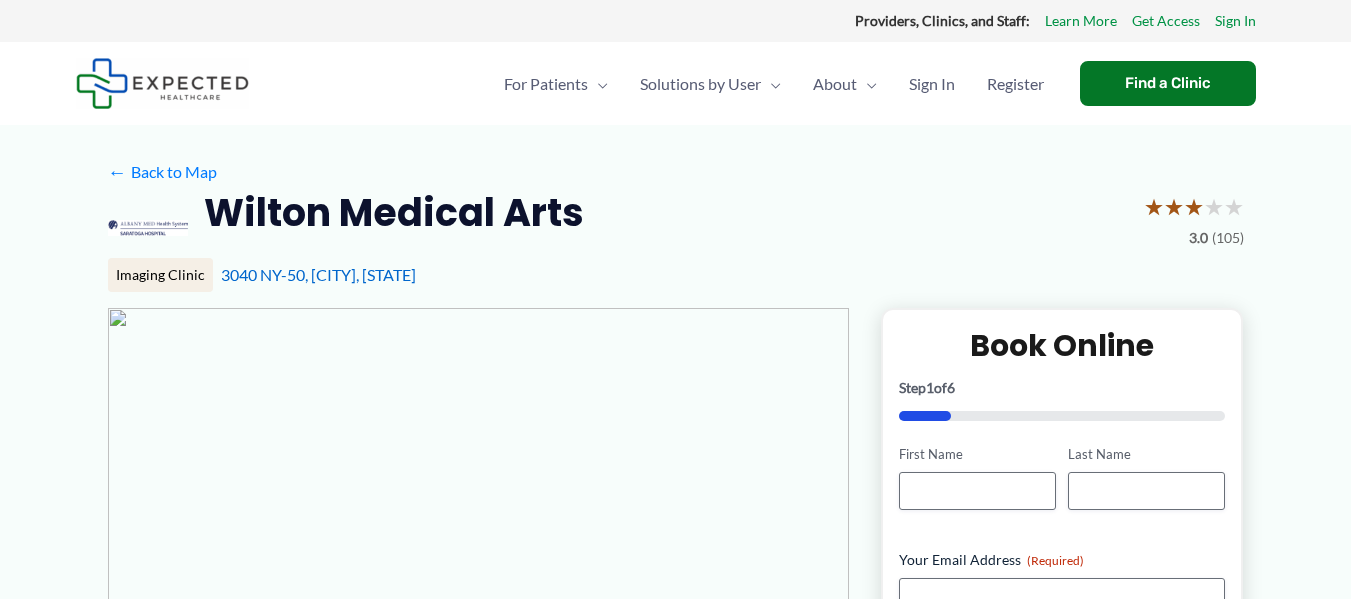 scroll, scrollTop: 0, scrollLeft: 0, axis: both 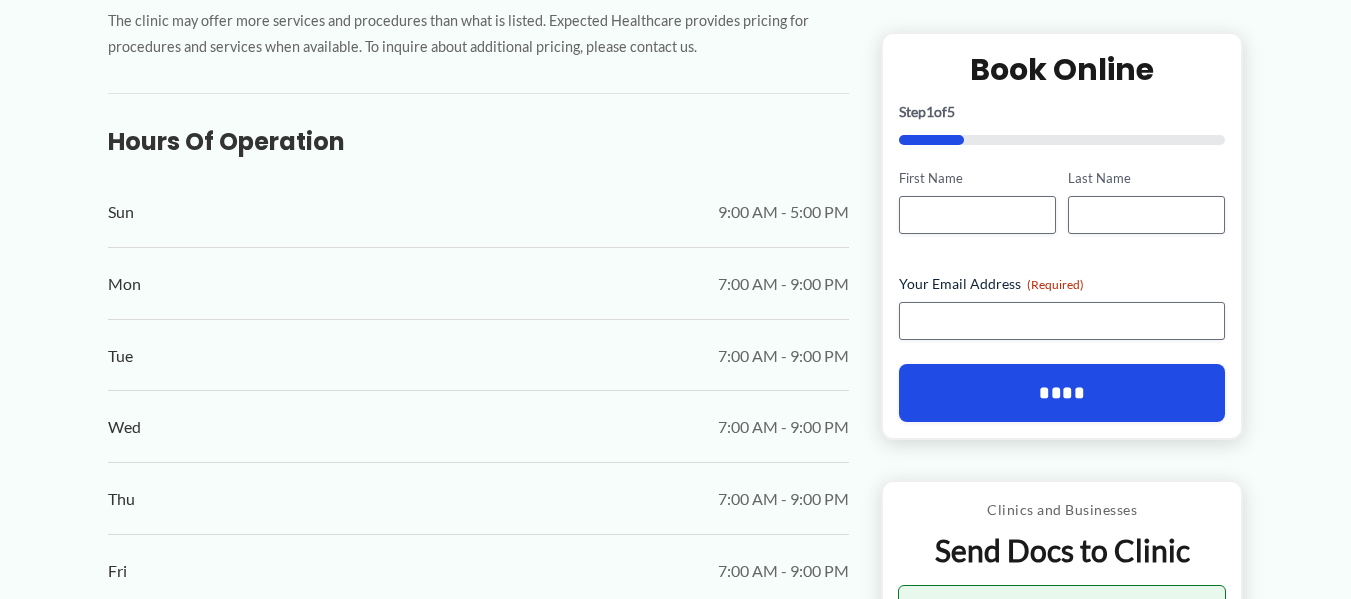 click on "Tue 7:00 AM - 9:00 PM" at bounding box center (478, 356) 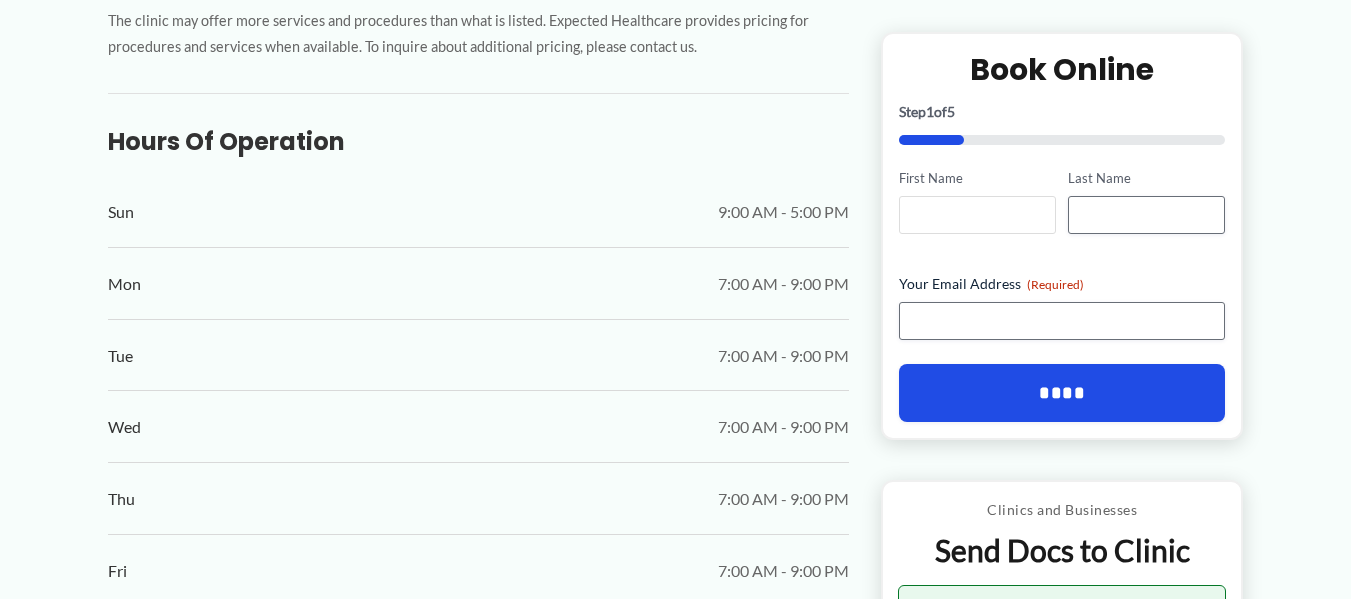 click on "First Name" at bounding box center [977, 215] 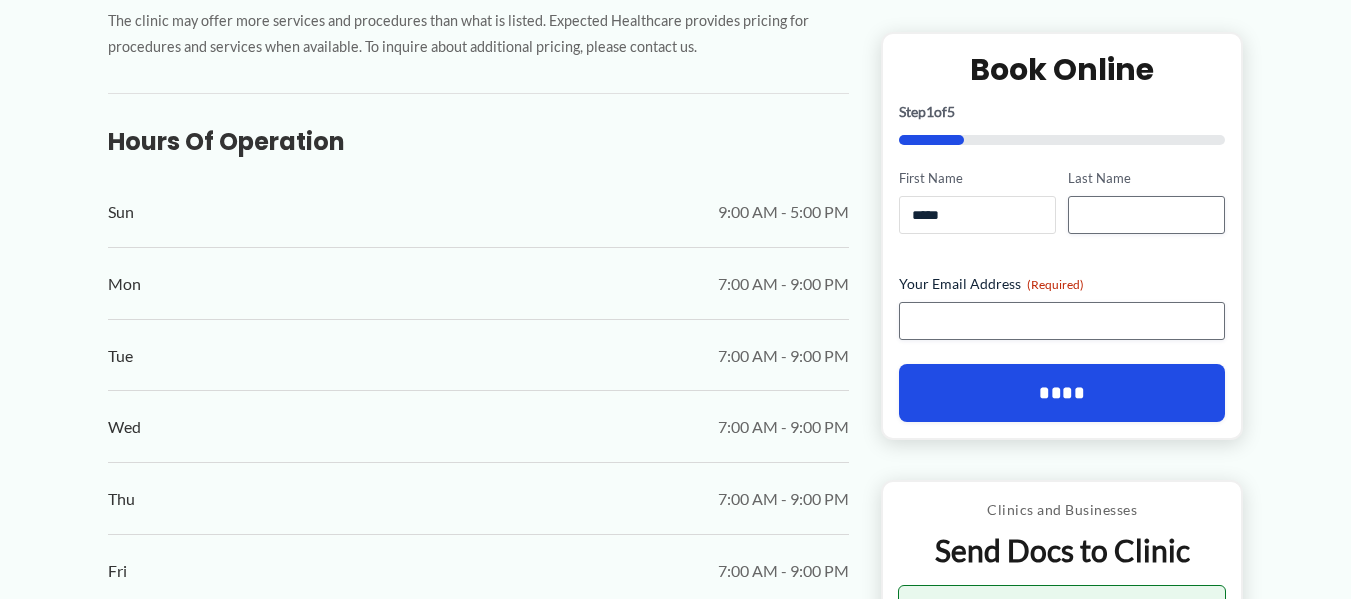 type on "*****" 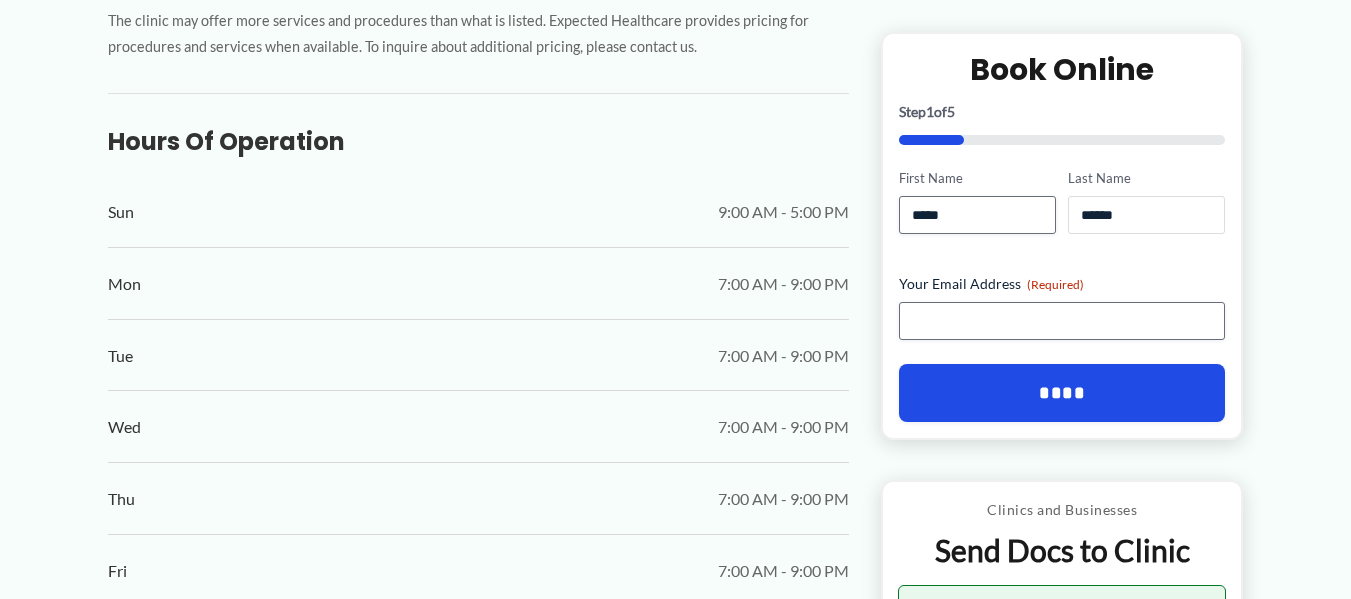 type on "******" 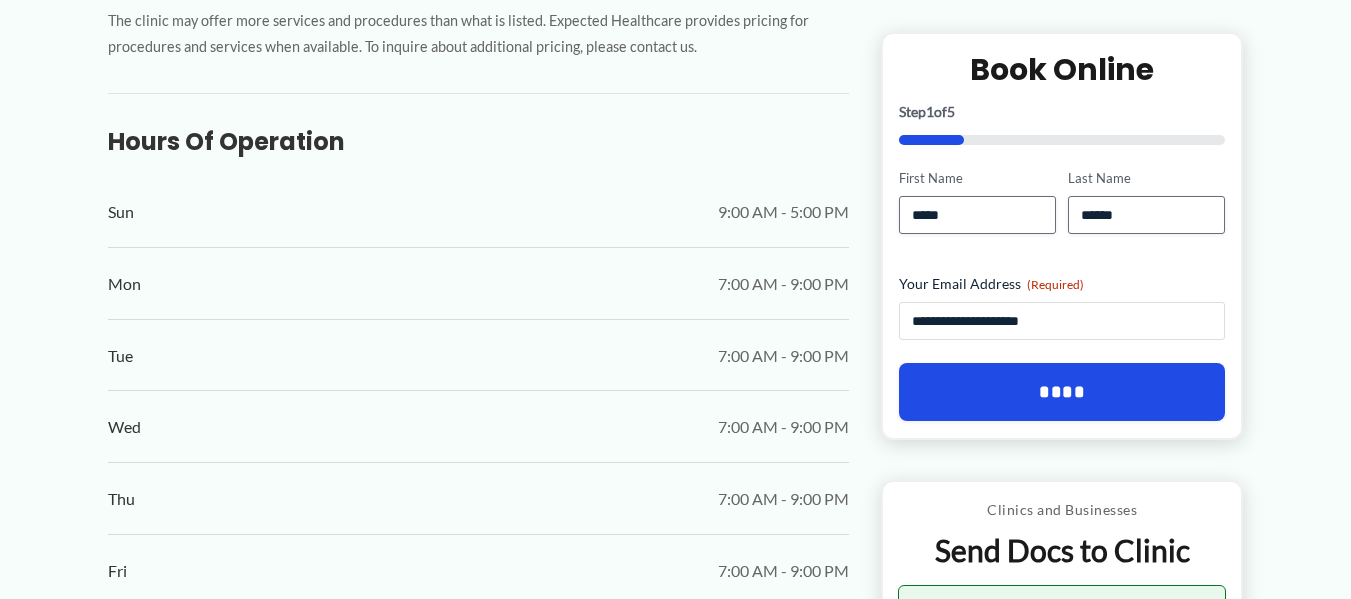 type on "**********" 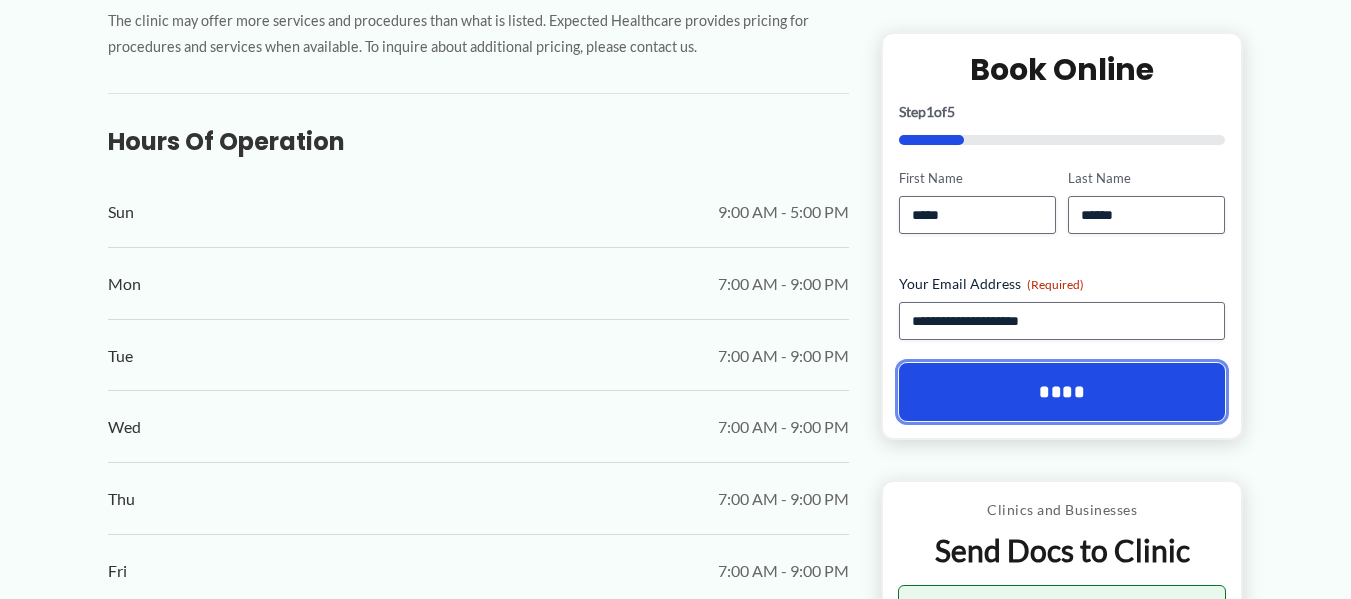 click on "****" at bounding box center [1062, 392] 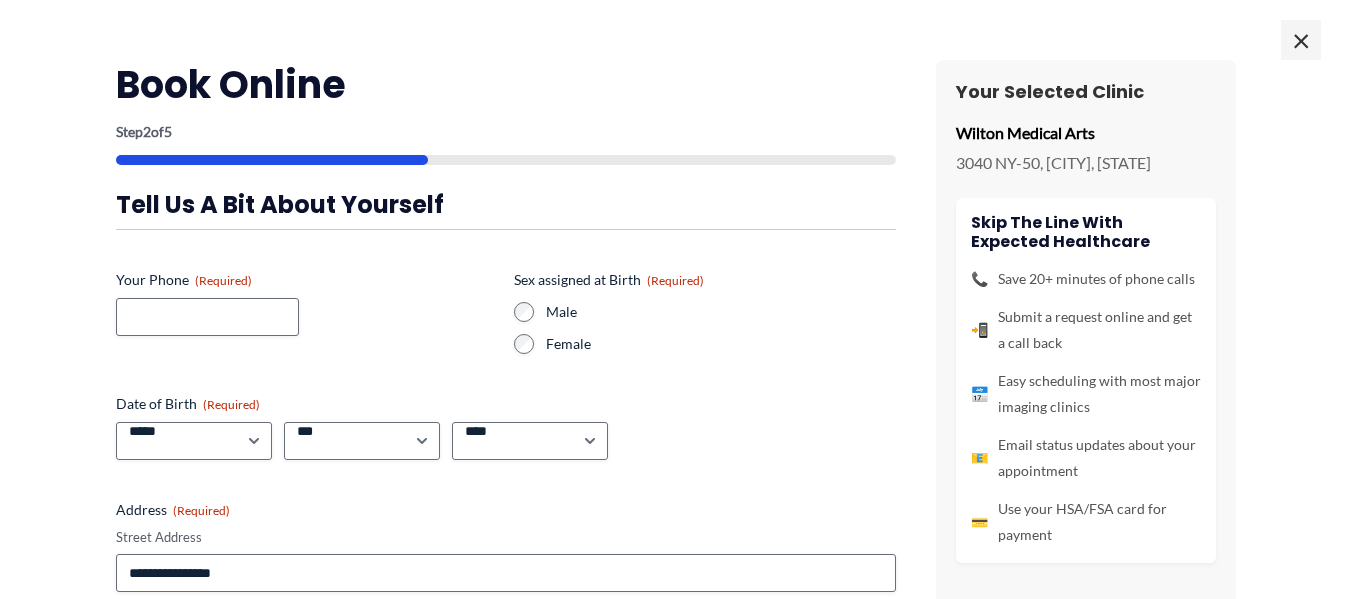 scroll, scrollTop: 0, scrollLeft: 0, axis: both 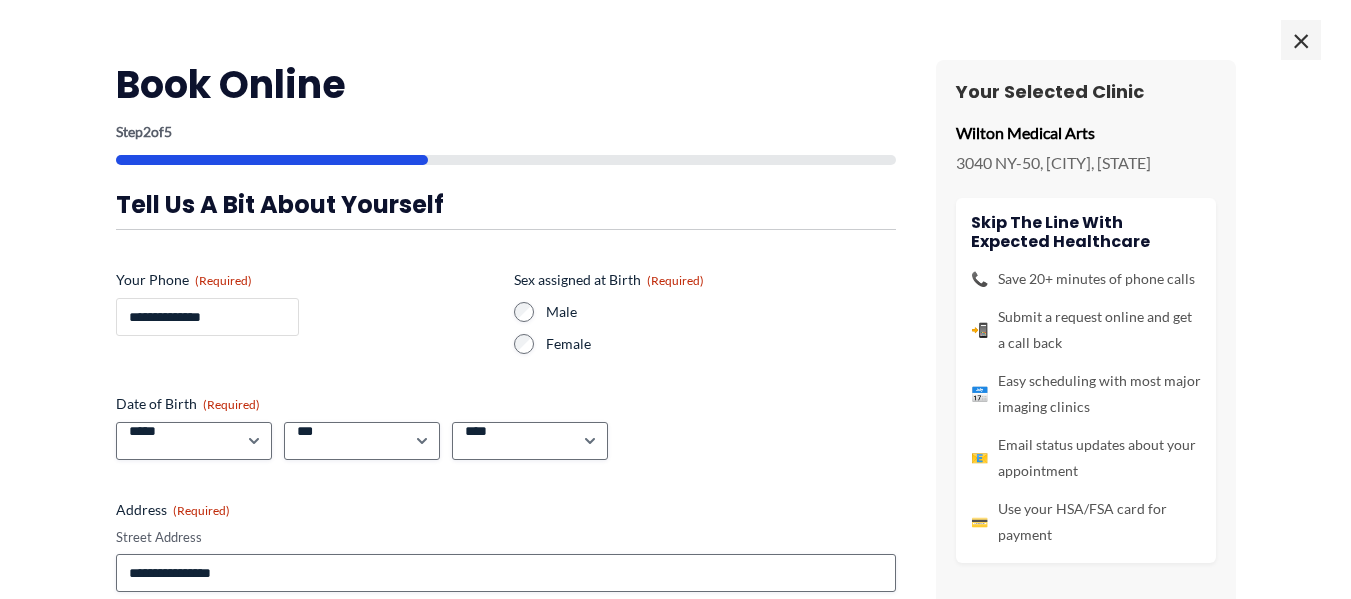 click on "**********" at bounding box center [207, 317] 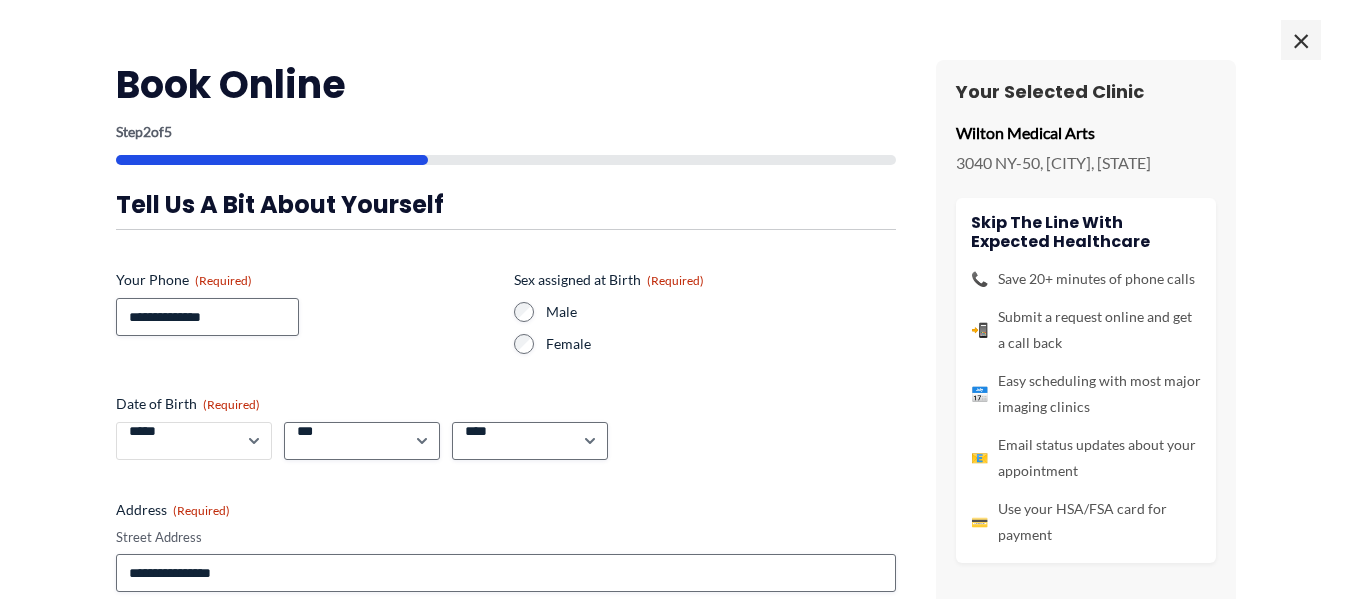 click on "***** * * * * * * * * * ** ** **" at bounding box center [194, 441] 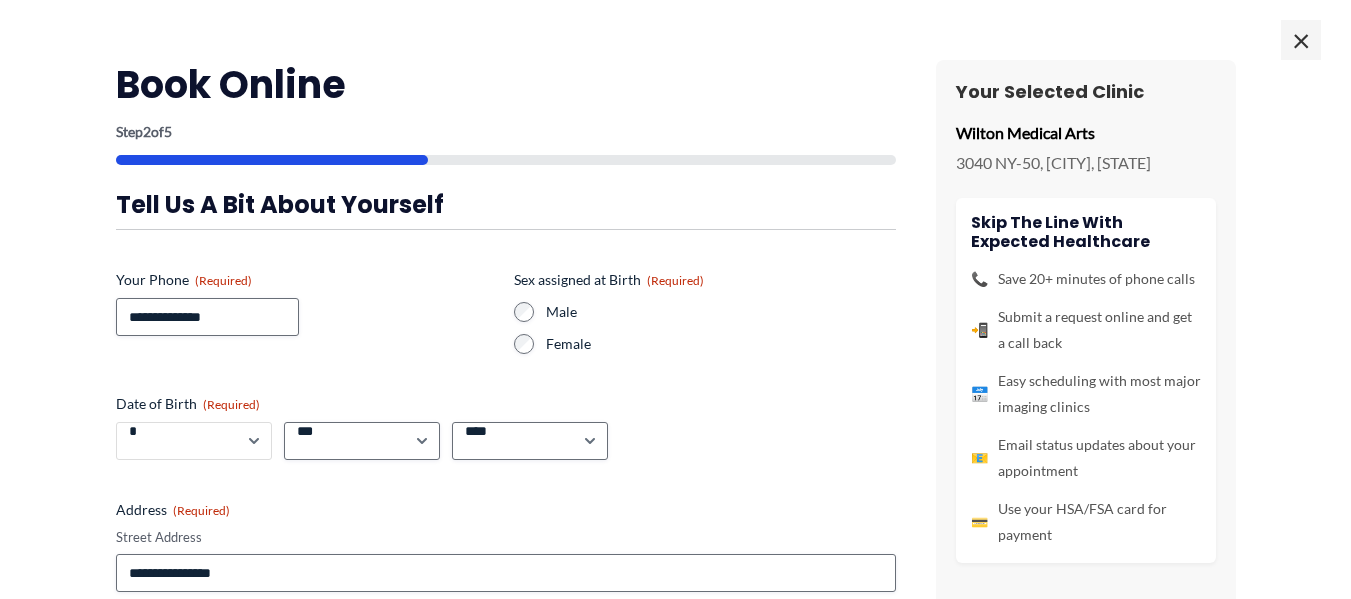 click on "***** * * * * * * * * * ** ** **" at bounding box center (194, 441) 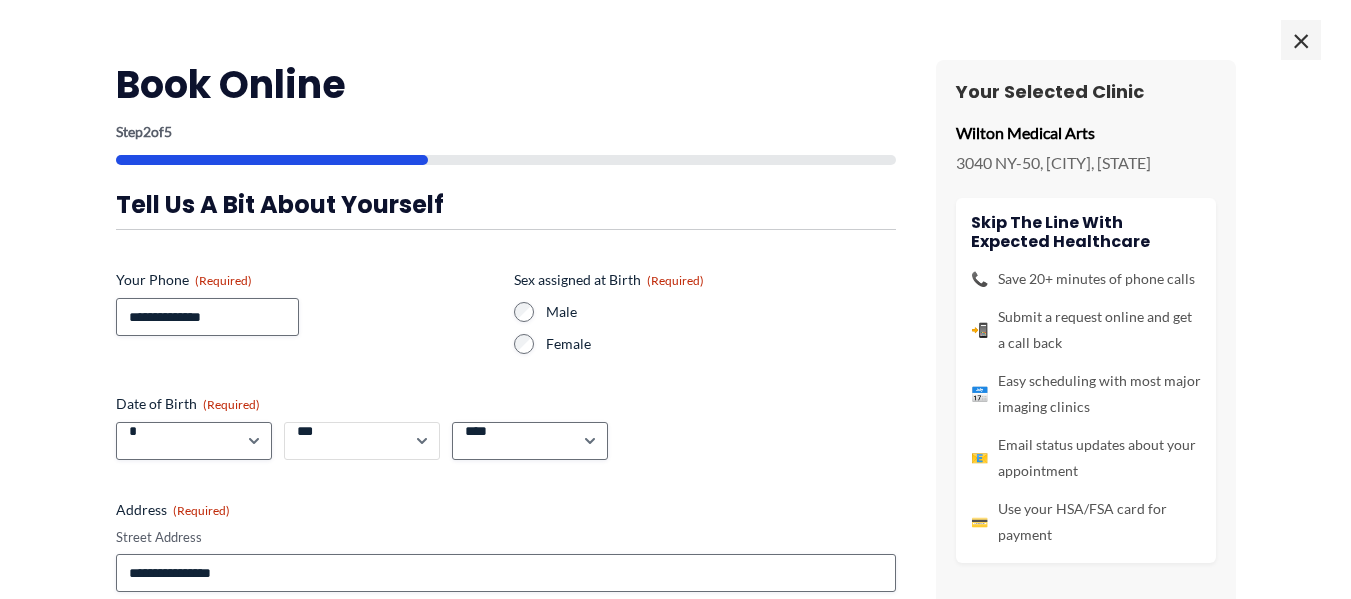 click on "*** * * * * * * * * * ** ** ** ** ** ** ** ** ** ** ** ** ** ** ** ** ** ** ** ** ** **" at bounding box center [362, 441] 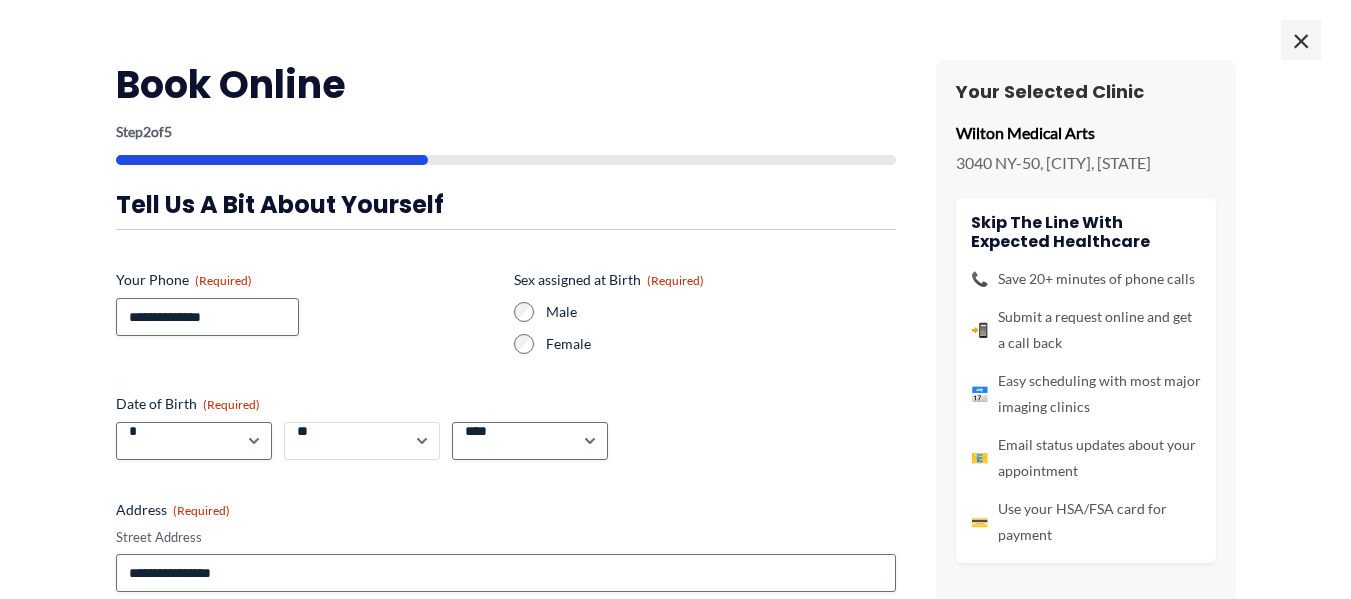click on "*** * * * * * * * * * ** ** ** ** ** ** ** ** ** ** ** ** ** ** ** ** ** ** ** ** ** **" at bounding box center [362, 441] 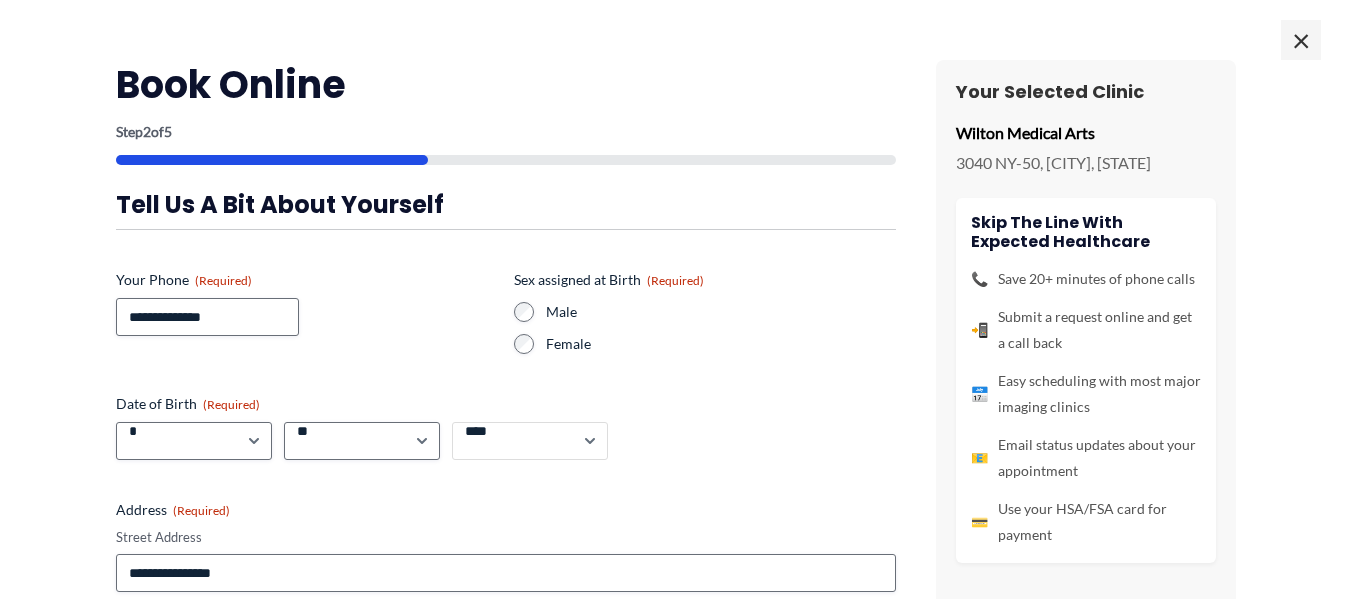 click on "**** **** **** **** **** **** **** **** **** **** **** **** **** **** **** **** **** **** **** **** **** **** **** **** **** **** **** **** **** **** **** **** **** **** **** **** **** **** **** **** **** **** **** **** **** **** **** **** **** **** **** **** **** **** **** **** **** **** **** **** **** **** **** **** **** **** **** **** **** **** **** **** **** **** **** **** **** **** **** **** **** **** **** **** **** **** **** **** **** **** **** **** **** **** **** **** **** **** **** **** **** **** **** **** **** **** **** ****" at bounding box center [530, 441] 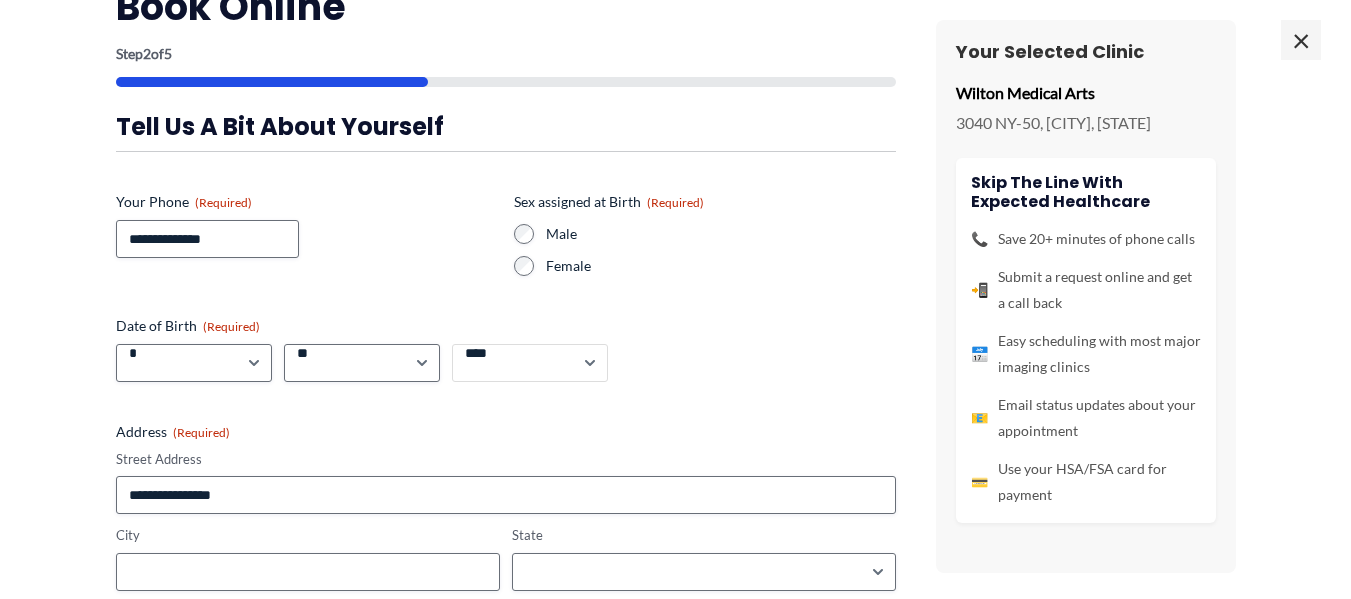 scroll, scrollTop: 100, scrollLeft: 0, axis: vertical 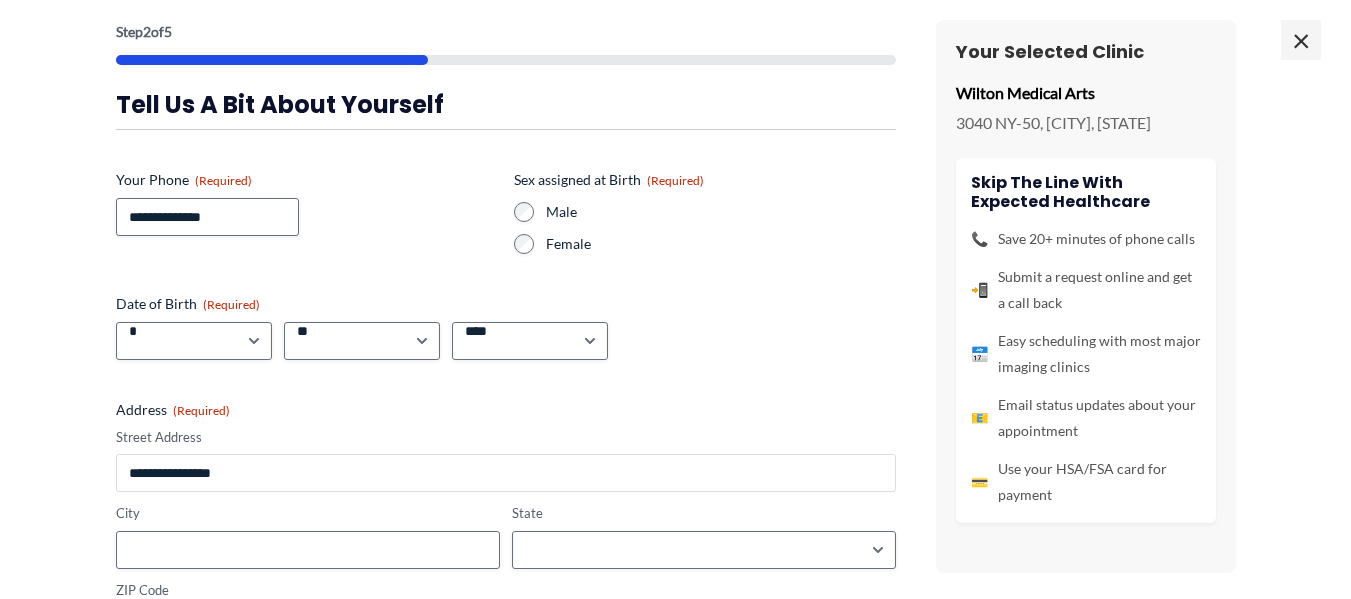 click on "Street Address" at bounding box center (506, 473) 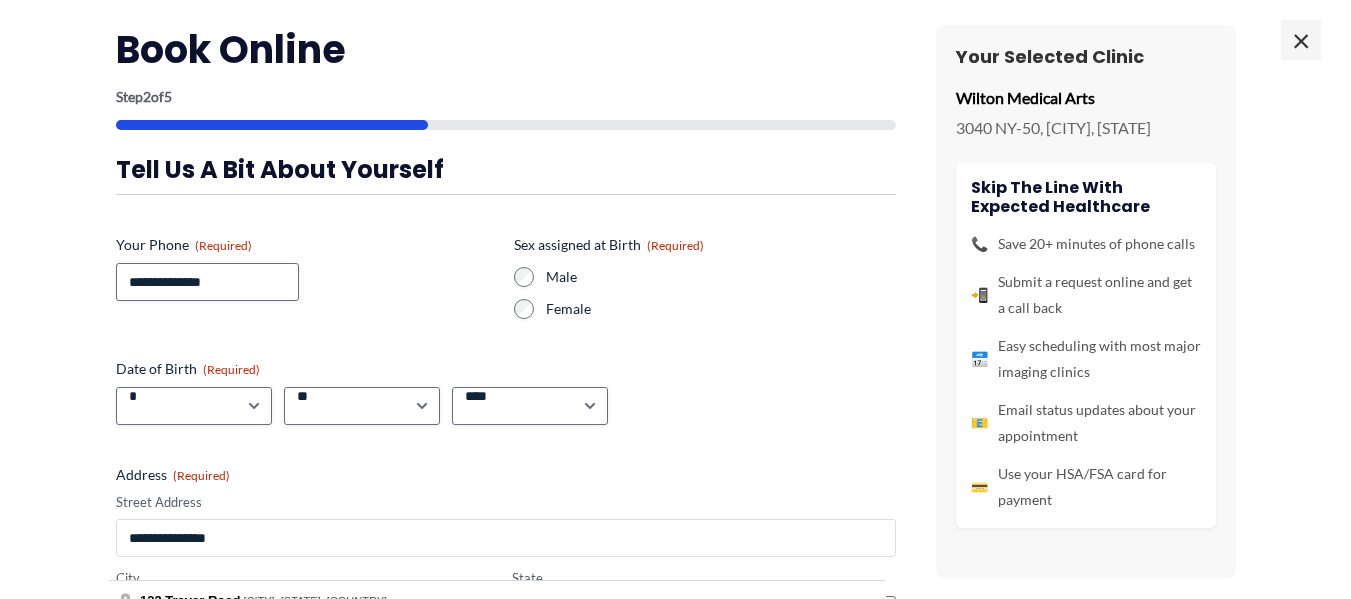 scroll, scrollTop: 0, scrollLeft: 0, axis: both 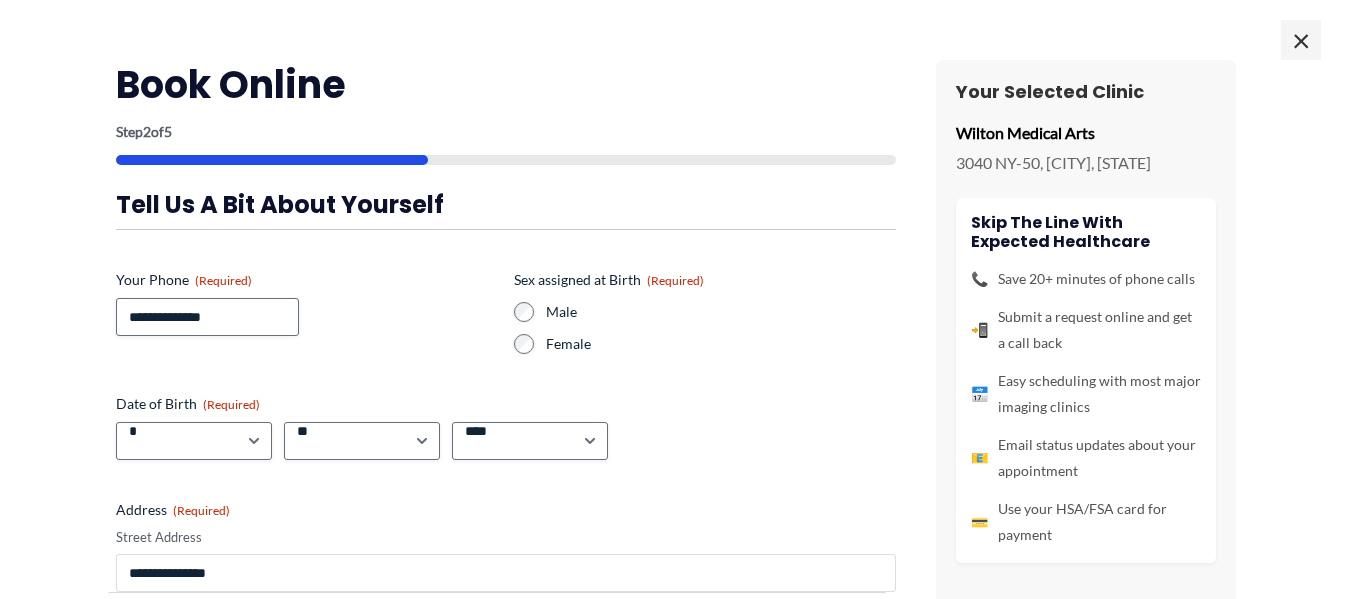 type on "**********" 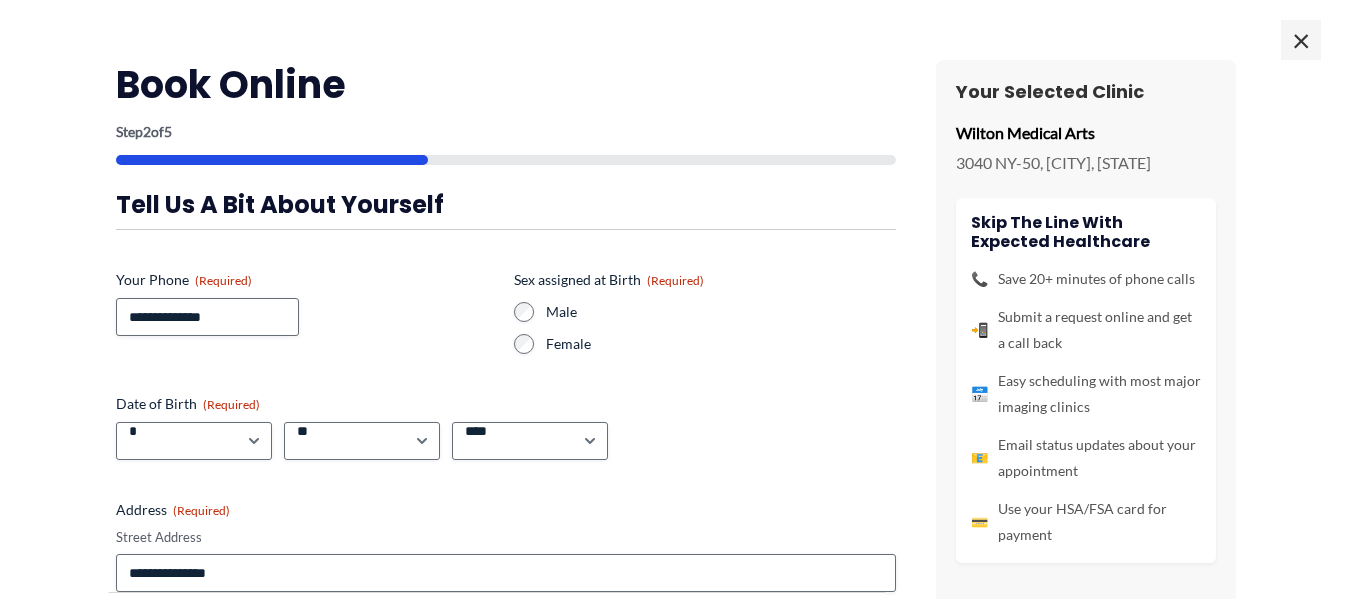 scroll, scrollTop: 248, scrollLeft: 0, axis: vertical 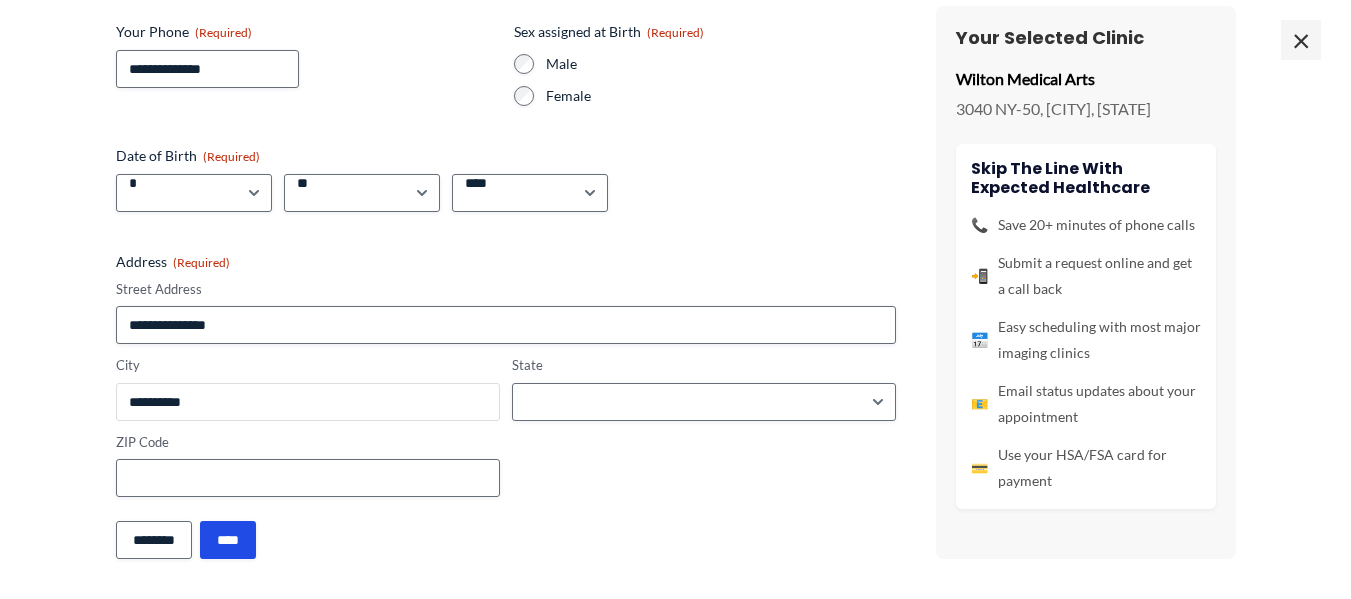 type on "**********" 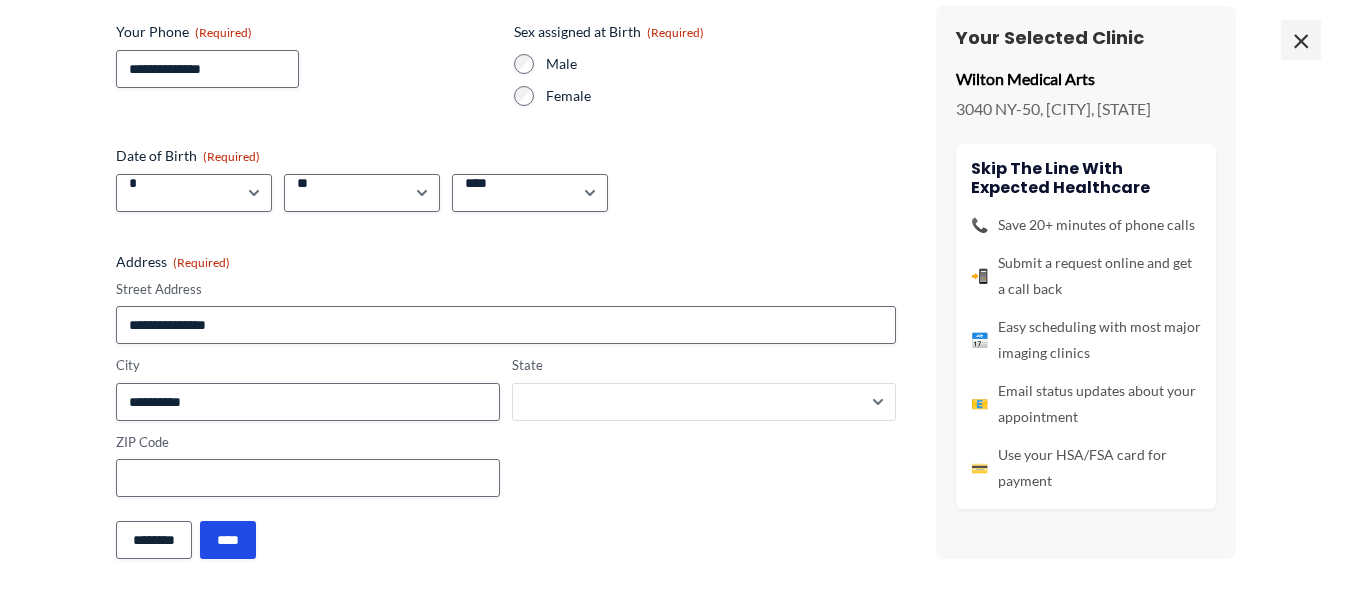 click on "**********" at bounding box center [704, 402] 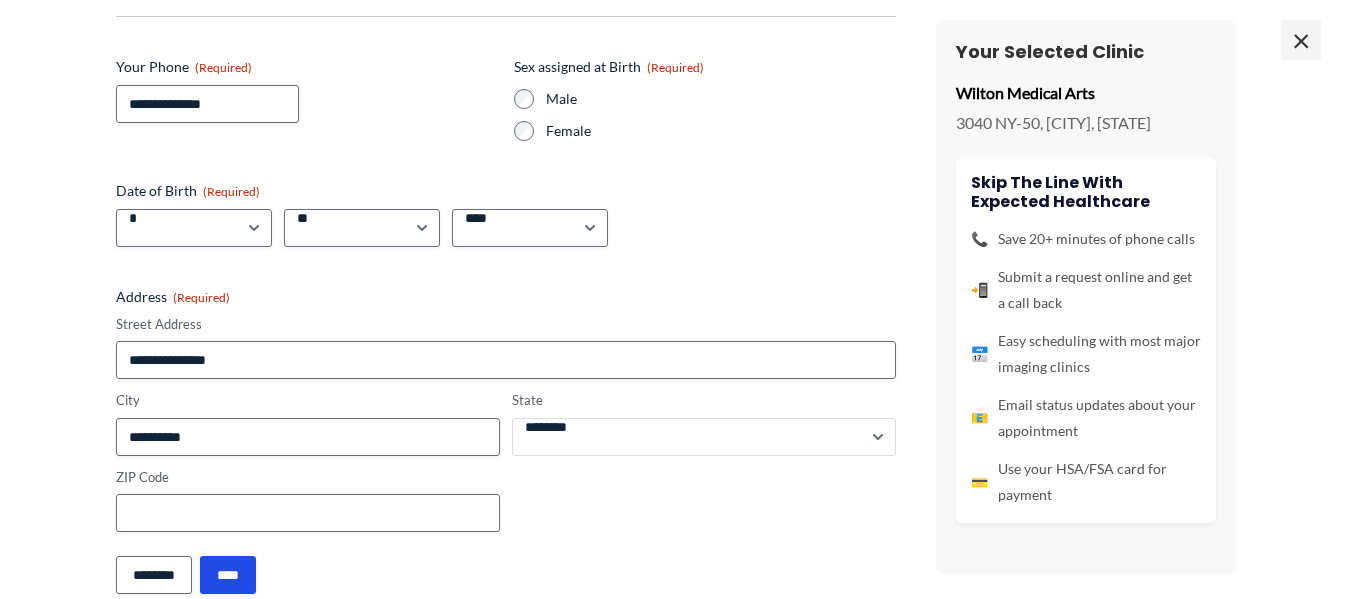 scroll, scrollTop: 248, scrollLeft: 0, axis: vertical 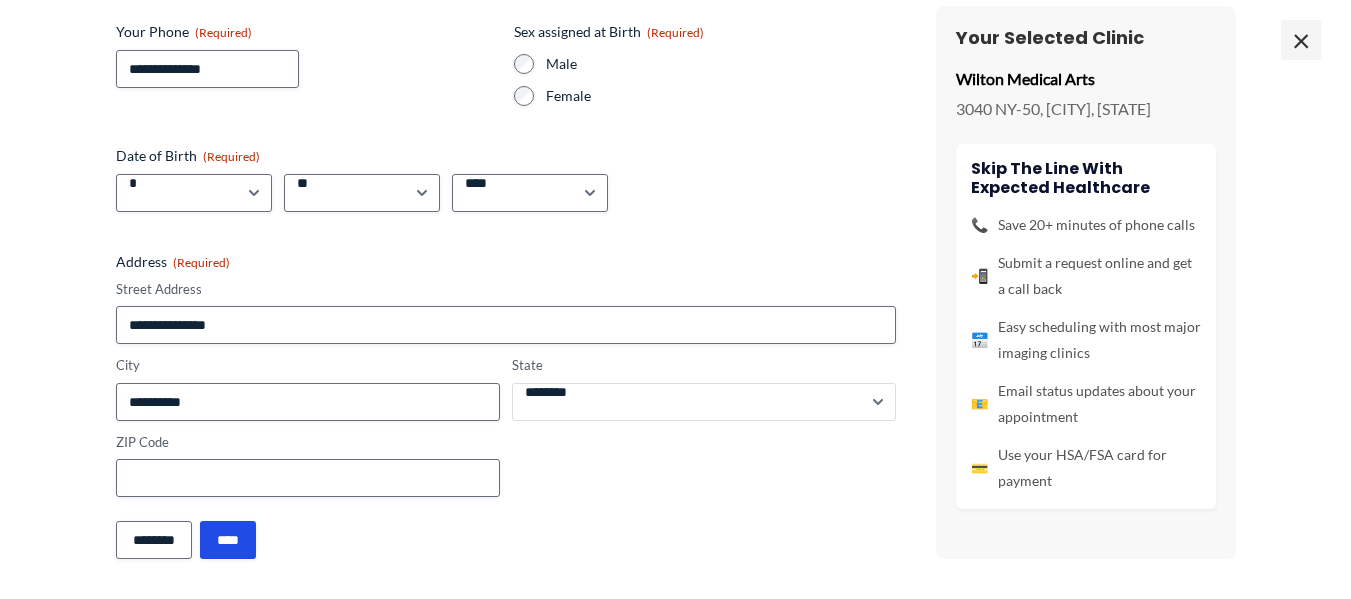 click on "**********" at bounding box center (704, 402) 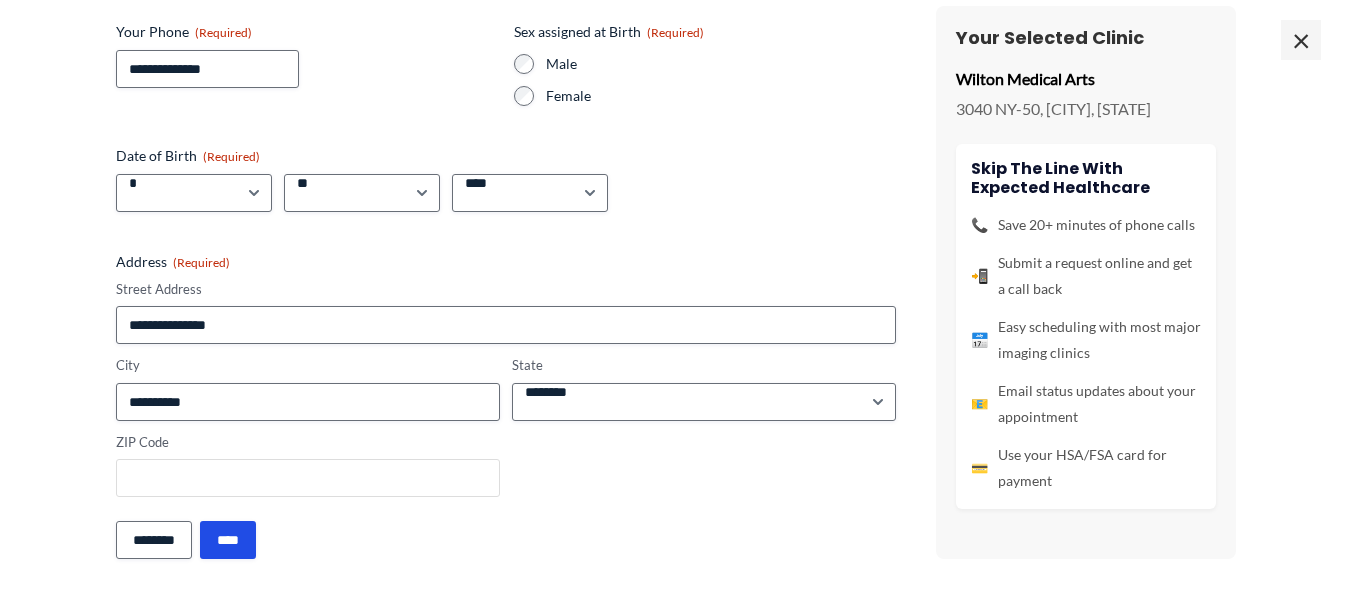 click on "ZIP Code" at bounding box center (308, 478) 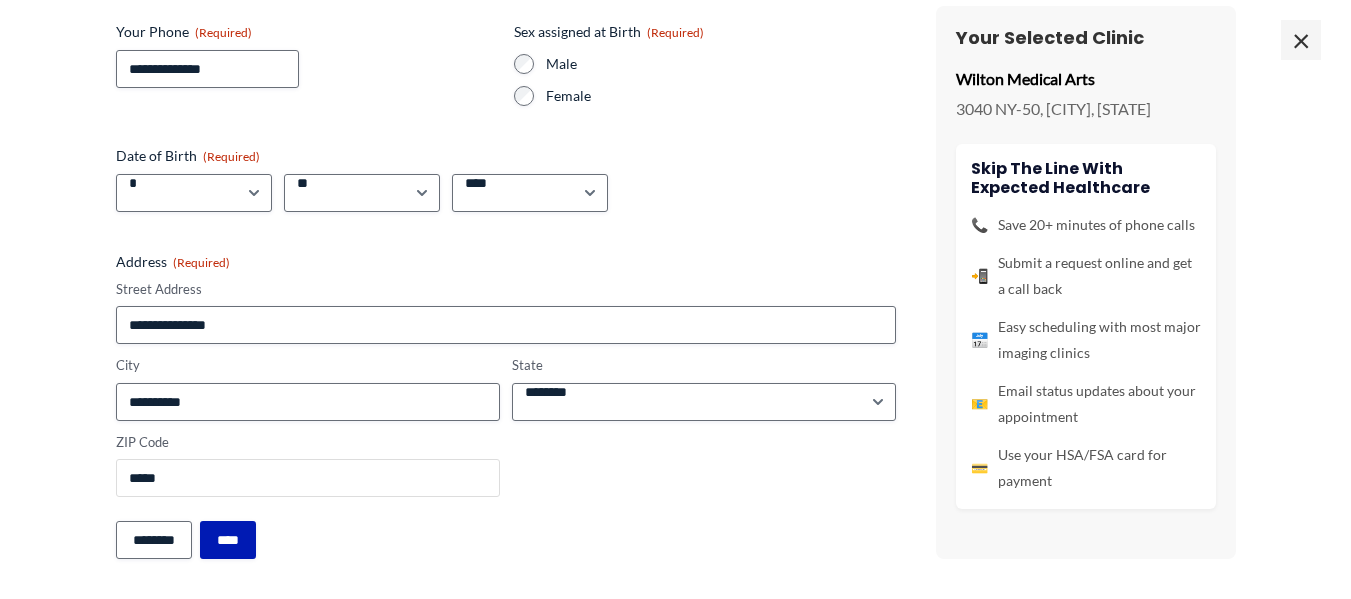 type on "*****" 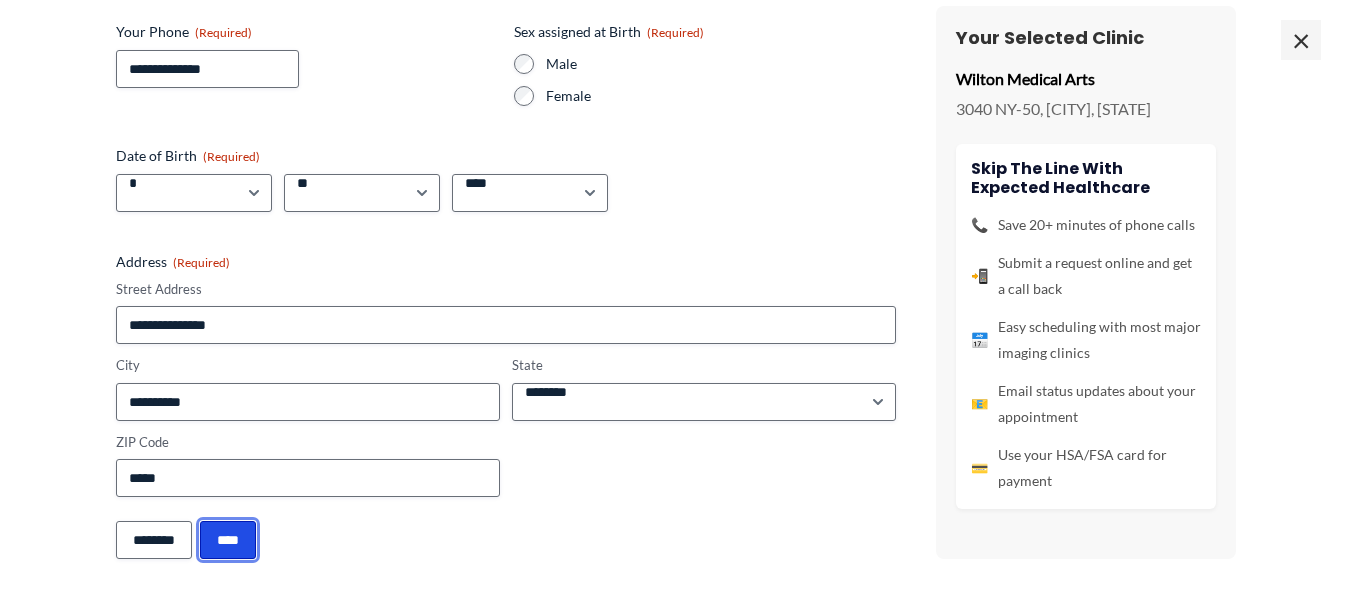 click on "****" at bounding box center [228, 540] 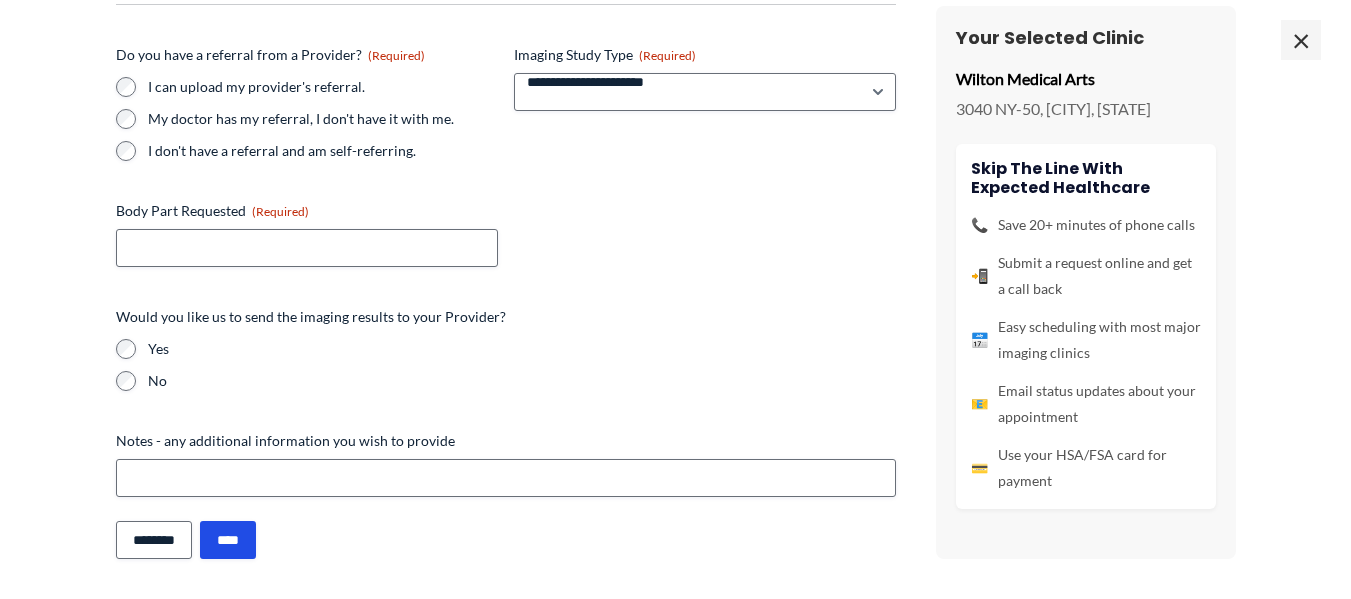 scroll, scrollTop: 225, scrollLeft: 0, axis: vertical 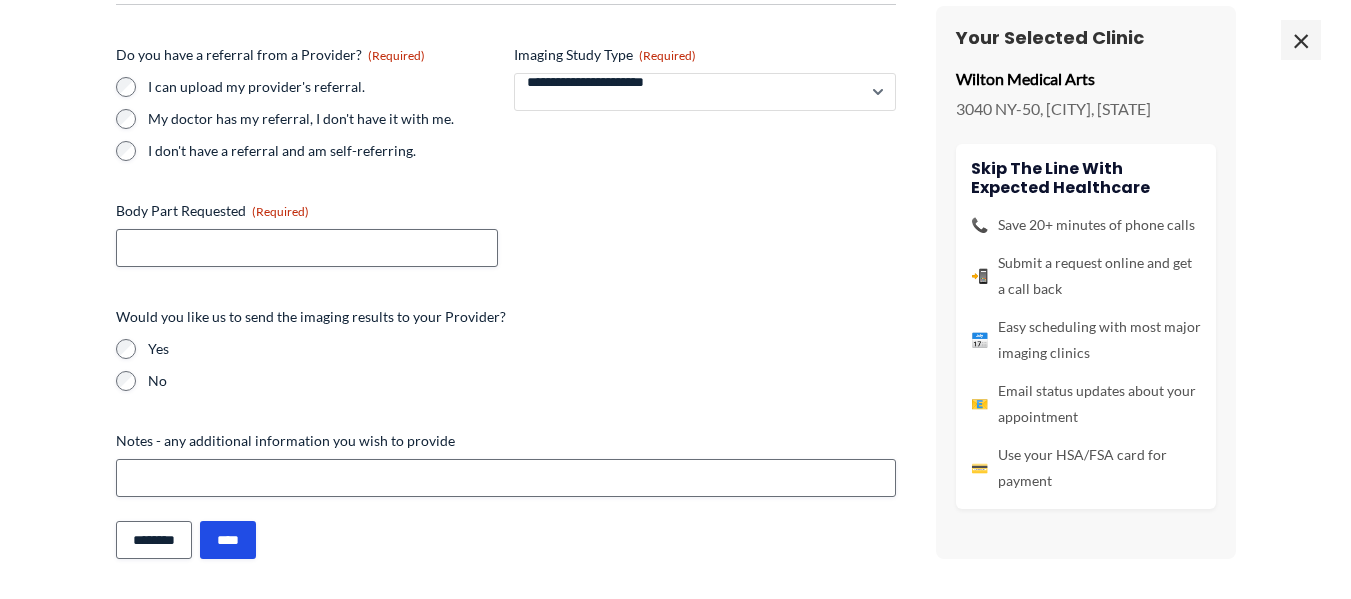 click on "**********" at bounding box center [705, 92] 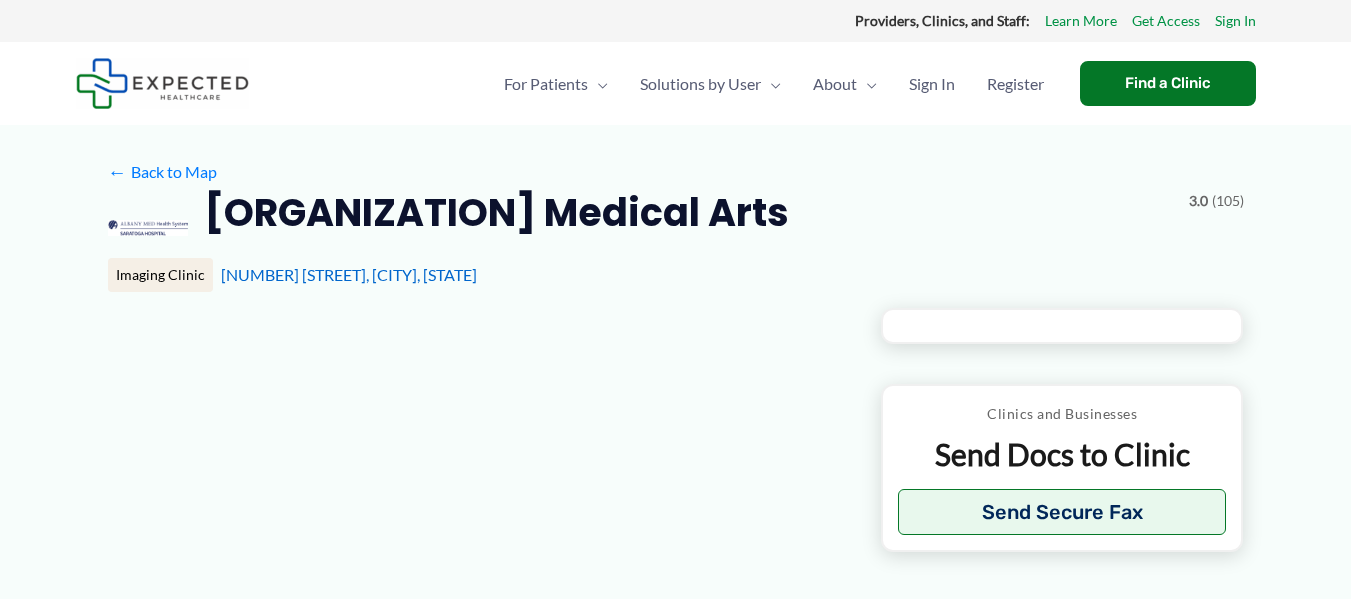 type on "**********" 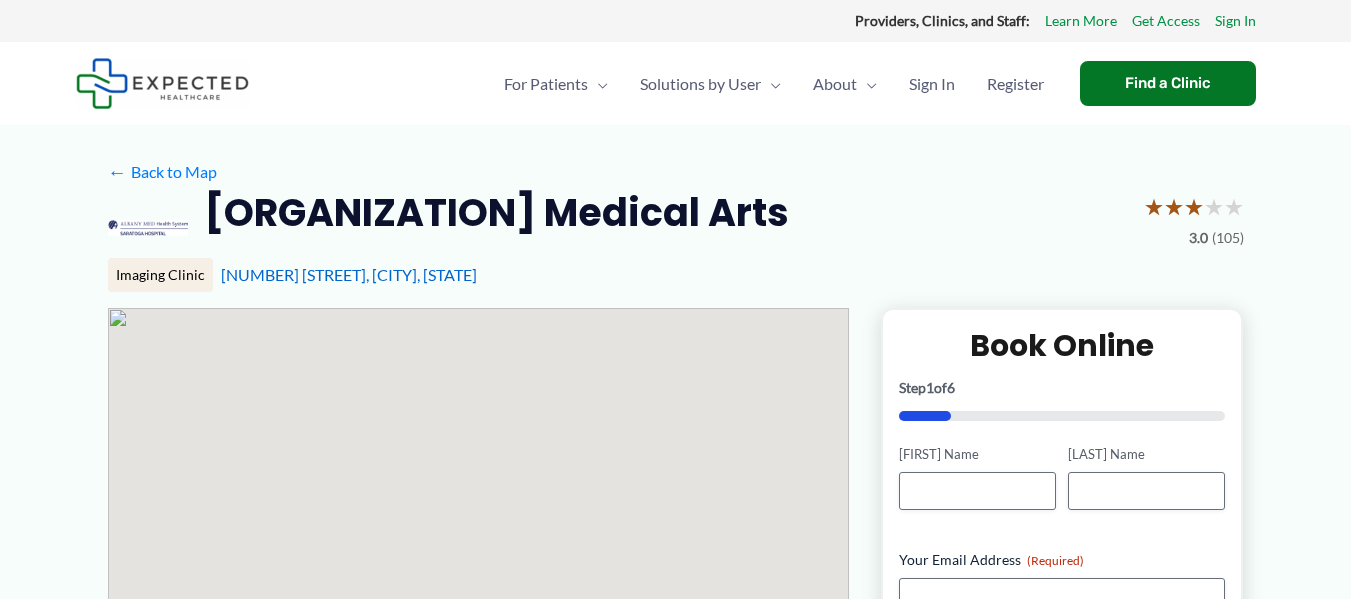 scroll, scrollTop: 0, scrollLeft: 0, axis: both 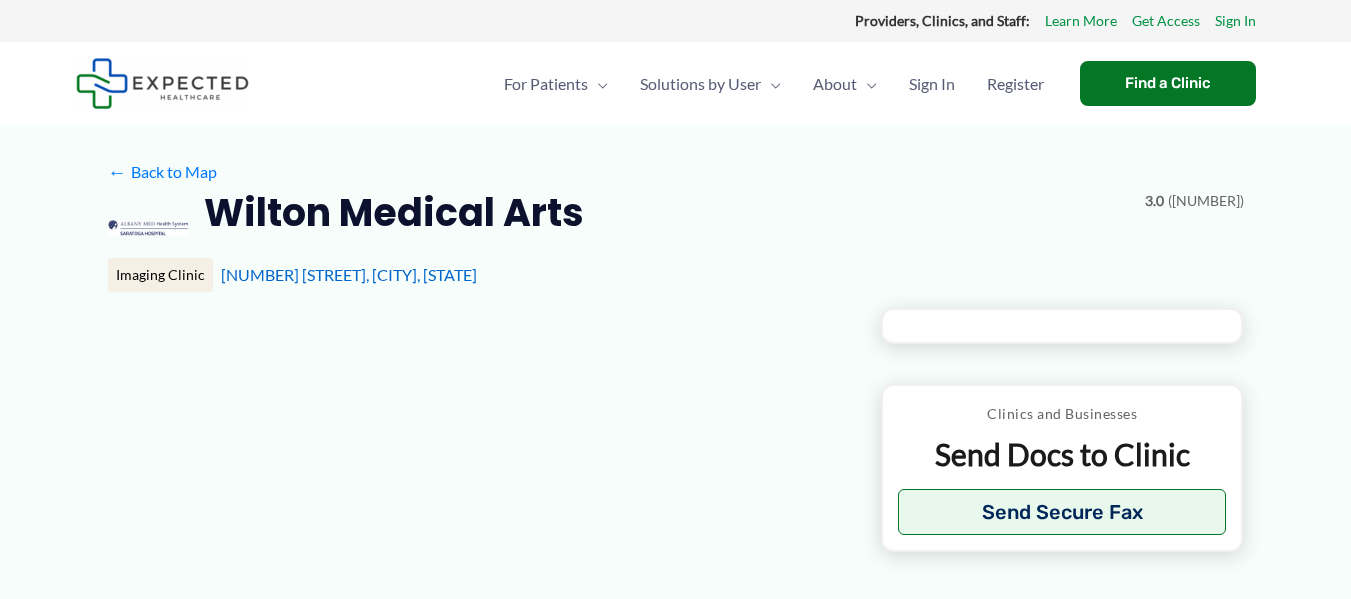 type on "**********" 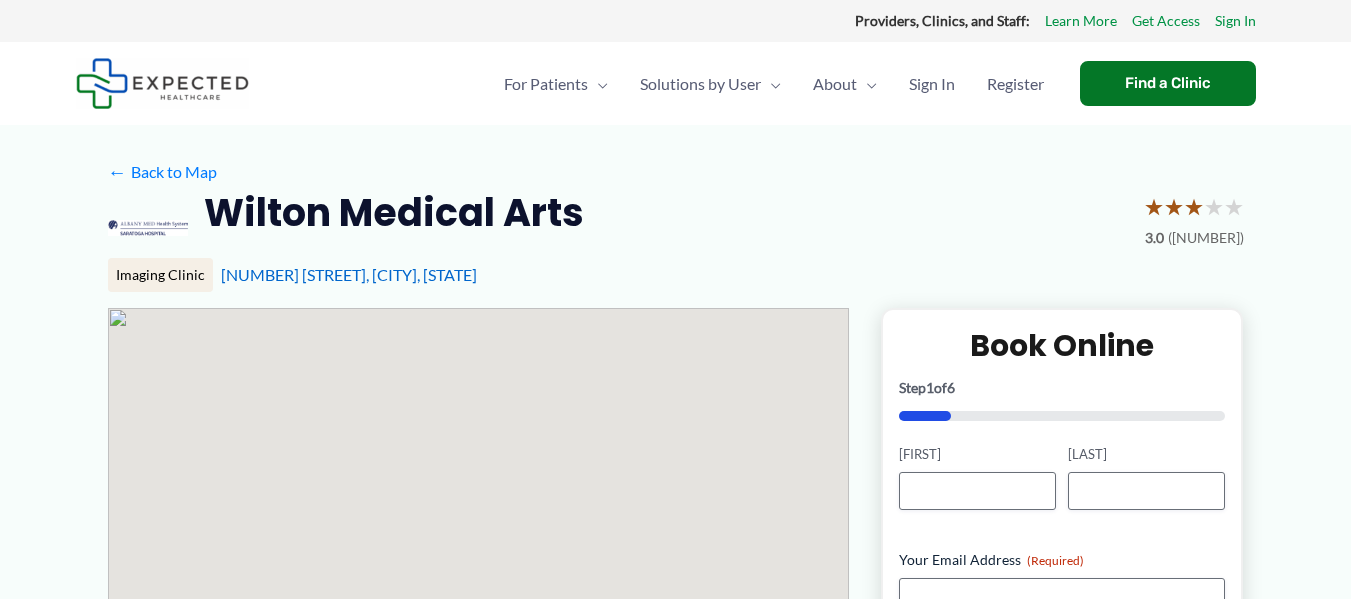 scroll, scrollTop: 0, scrollLeft: 0, axis: both 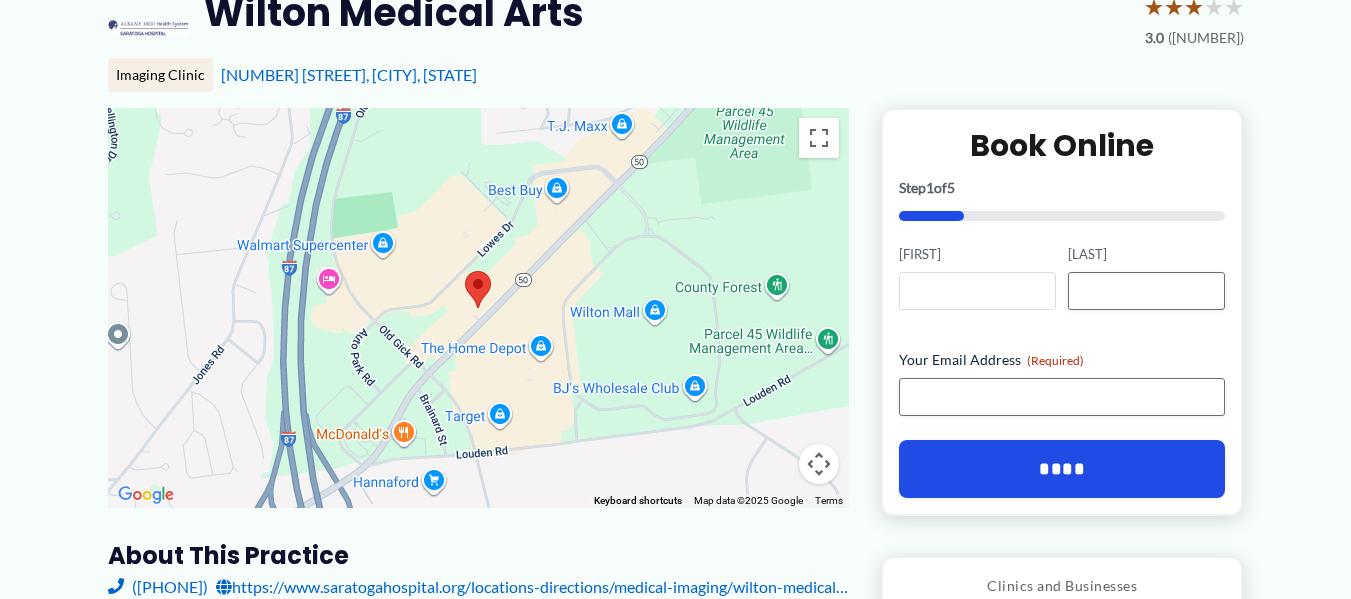 click on "First Name" at bounding box center [977, 291] 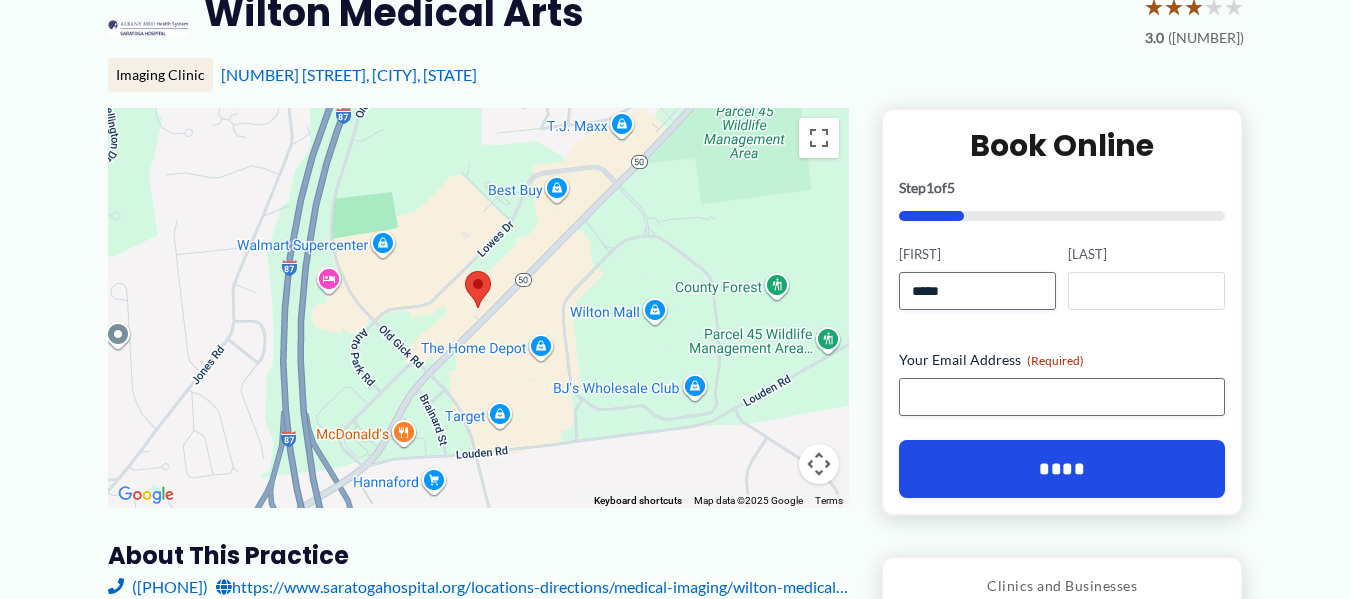 click on "Last Name" at bounding box center [1146, 291] 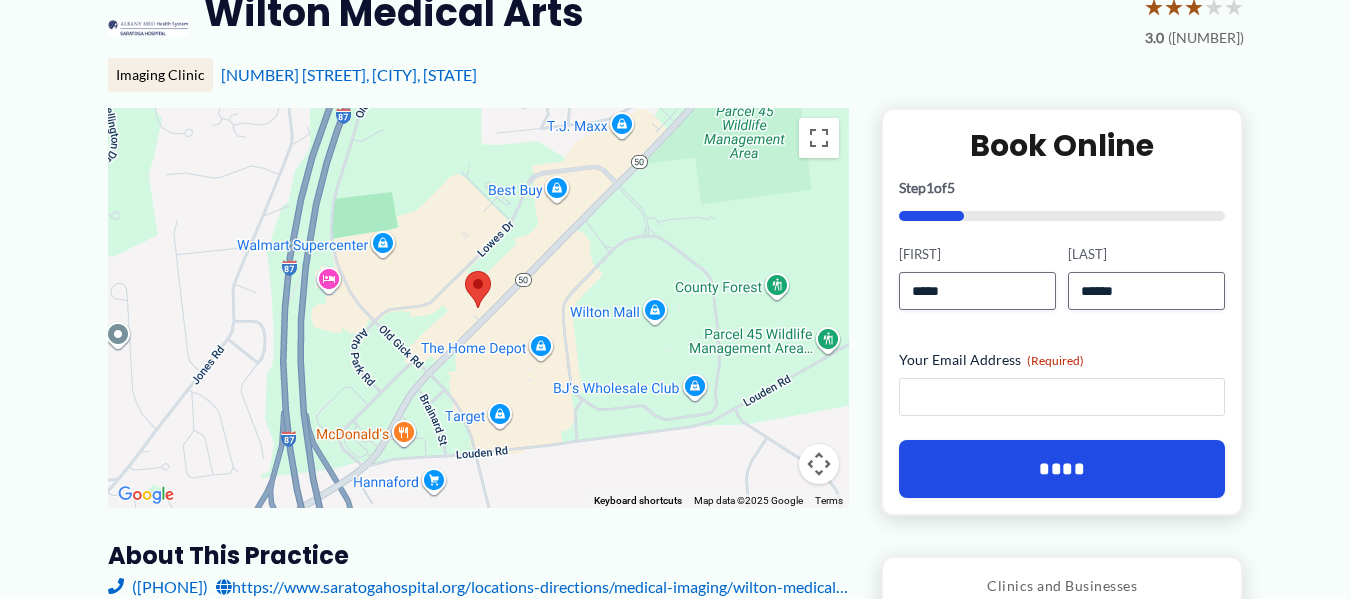 click on "Your Email Address (Required)" at bounding box center [1062, 397] 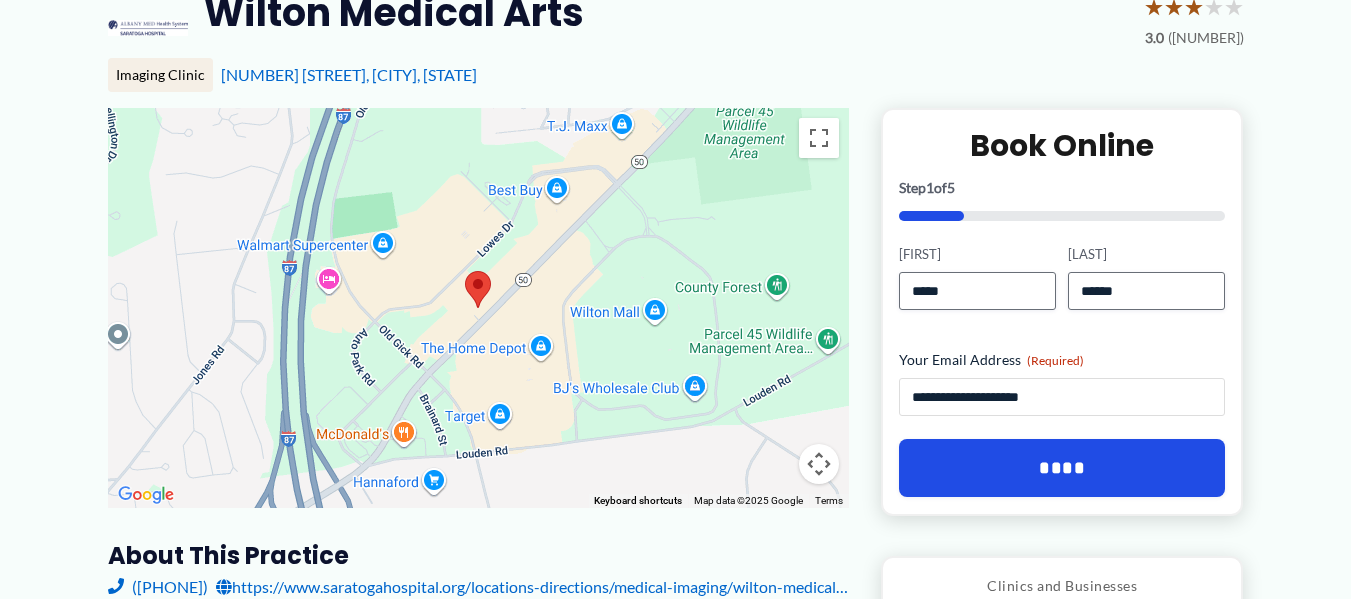 type on "**********" 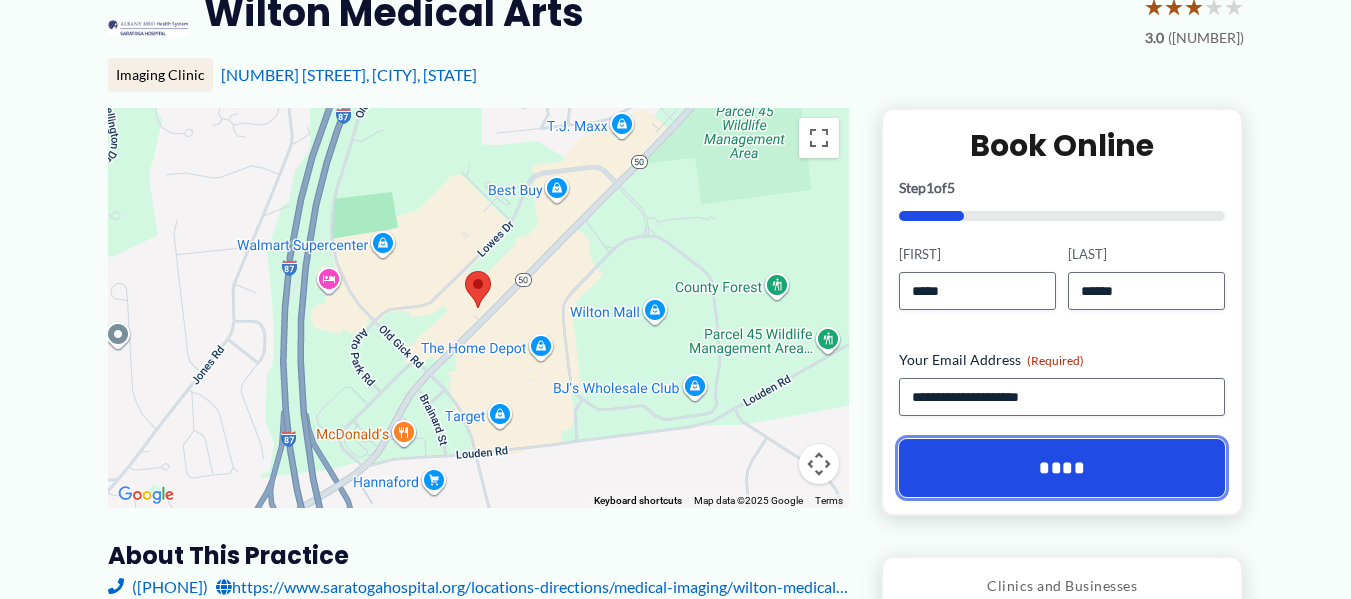 click on "****" at bounding box center [1062, 468] 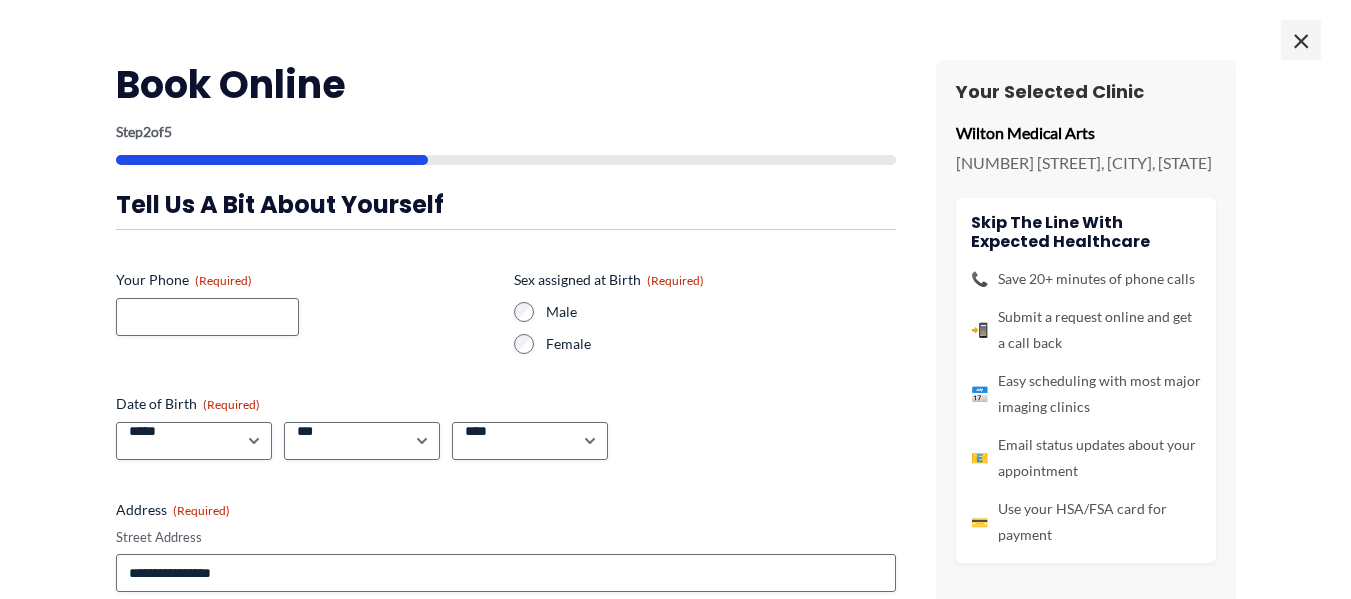 scroll, scrollTop: 0, scrollLeft: 0, axis: both 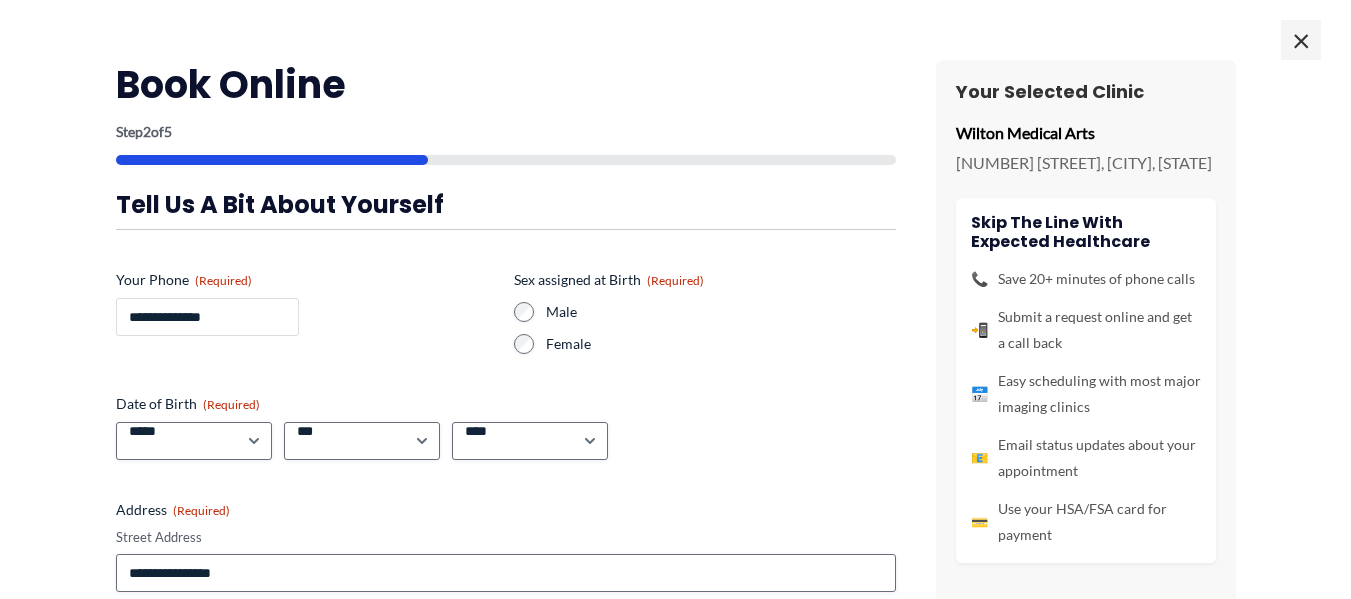 click on "**********" at bounding box center (207, 317) 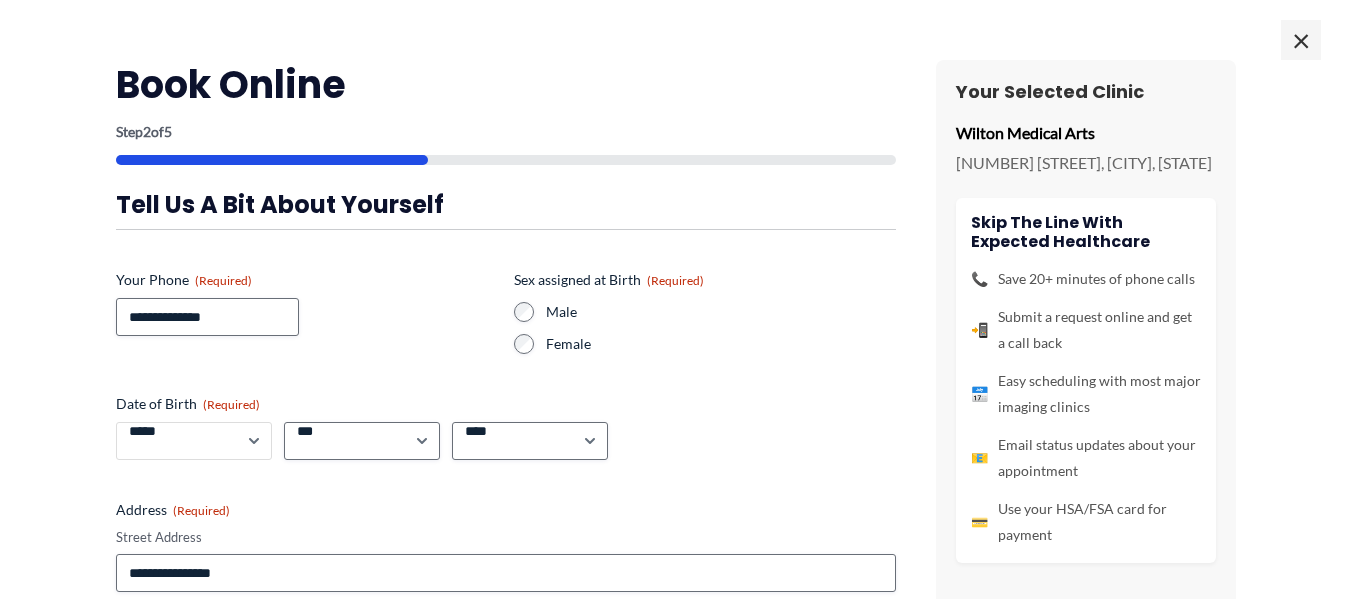 click on "***** * * * * * * * * * ** ** **" at bounding box center (194, 441) 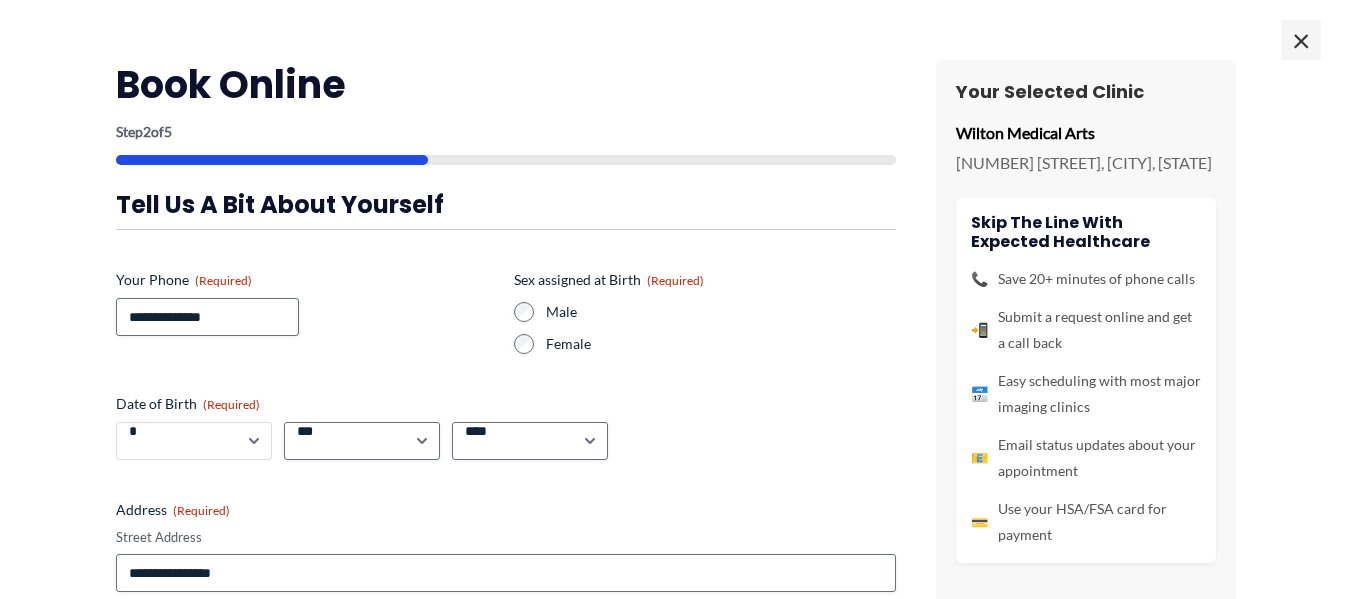 click on "***** * * * * * * * * * ** ** **" at bounding box center [194, 441] 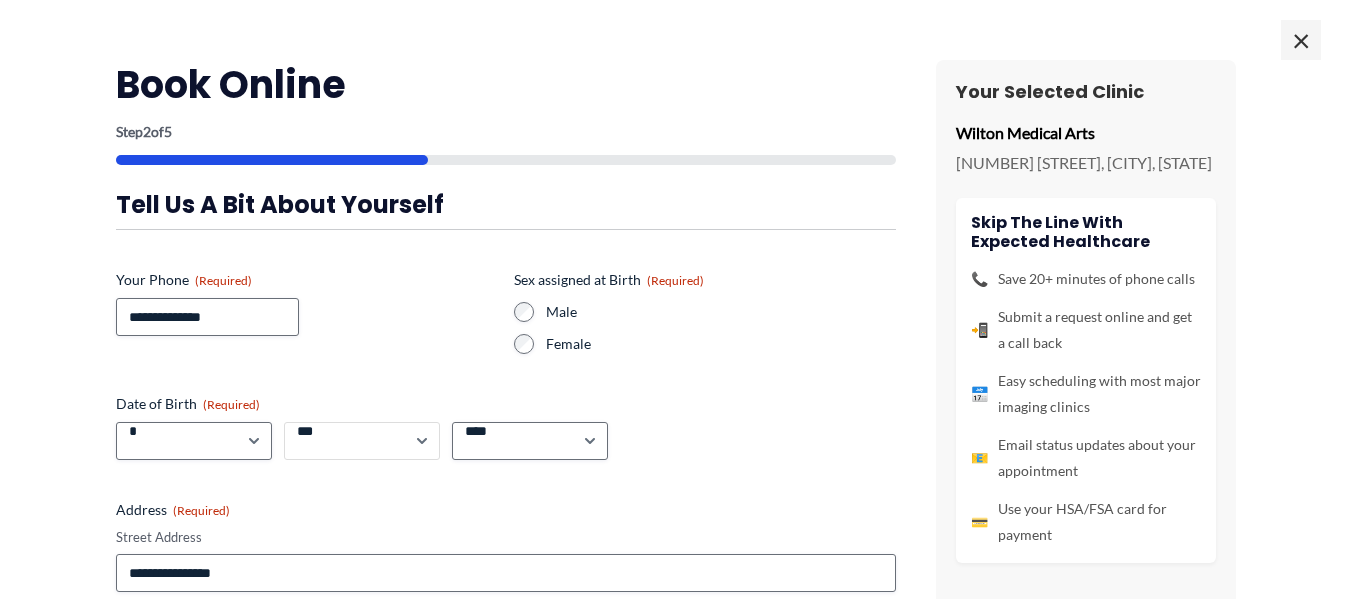 click on "*** * * * * * * * * * ** ** ** ** ** ** ** ** ** ** ** ** ** ** ** ** ** ** ** ** ** **" at bounding box center [362, 441] 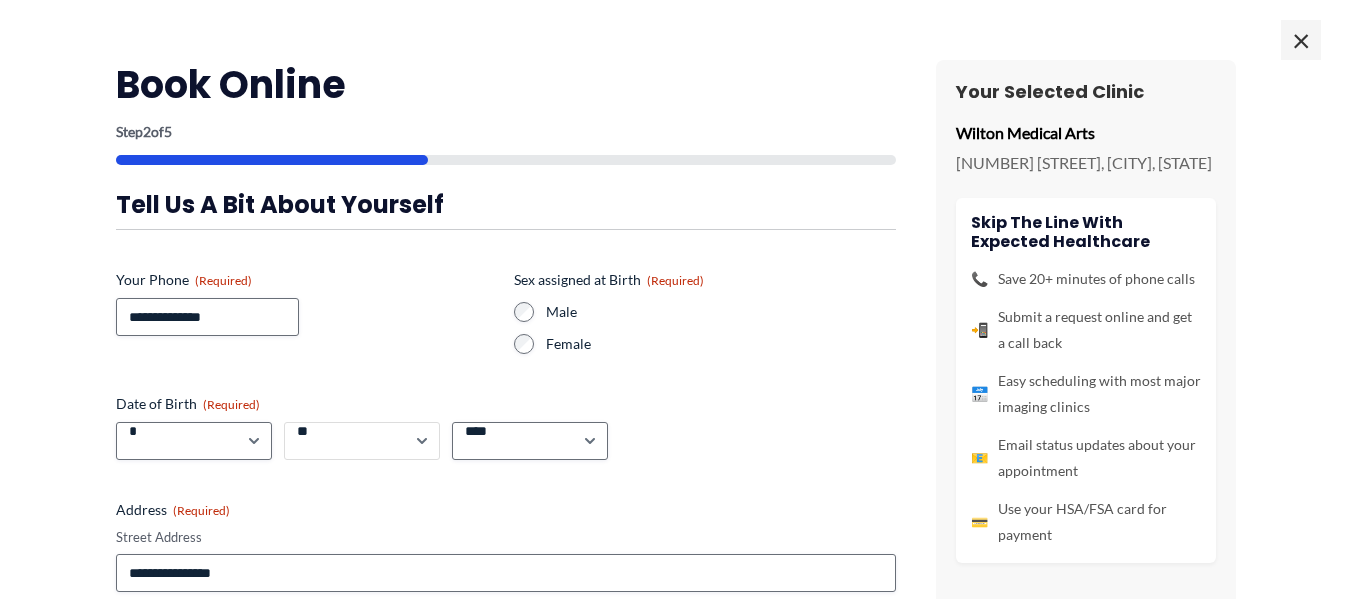 click on "*** * * * * * * * * * ** ** ** ** ** ** ** ** ** ** ** ** ** ** ** ** ** ** ** ** ** **" at bounding box center (362, 441) 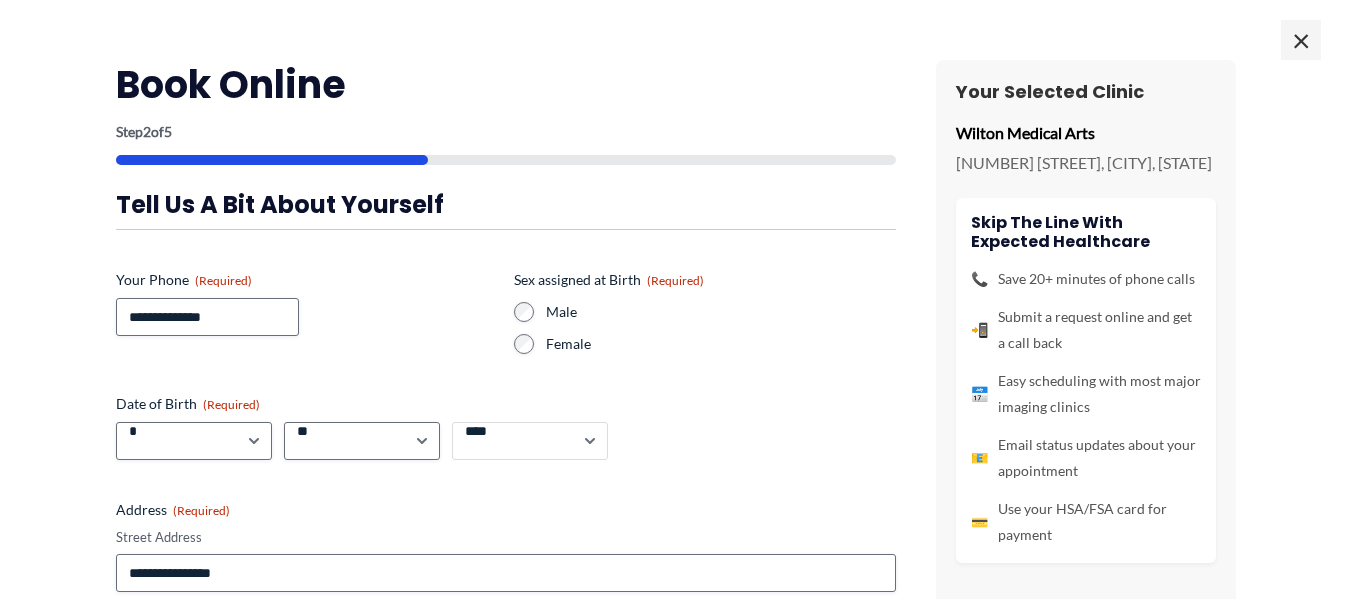 click on "**** **** **** **** **** **** **** **** **** **** **** **** **** **** **** **** **** **** **** **** **** **** **** **** **** **** **** **** **** **** **** **** **** **** **** **** **** **** **** **** **** **** **** **** **** **** **** **** **** **** **** **** **** **** **** **** **** **** **** **** **** **** **** **** **** **** **** **** **** **** **** **** **** **** **** **** **** **** **** **** **** **** **** **** **** **** **** **** **** **** **** **** **** **** **** **** **** **** **** **** **** **** **** **** **** **** **** ****" at bounding box center [530, 441] 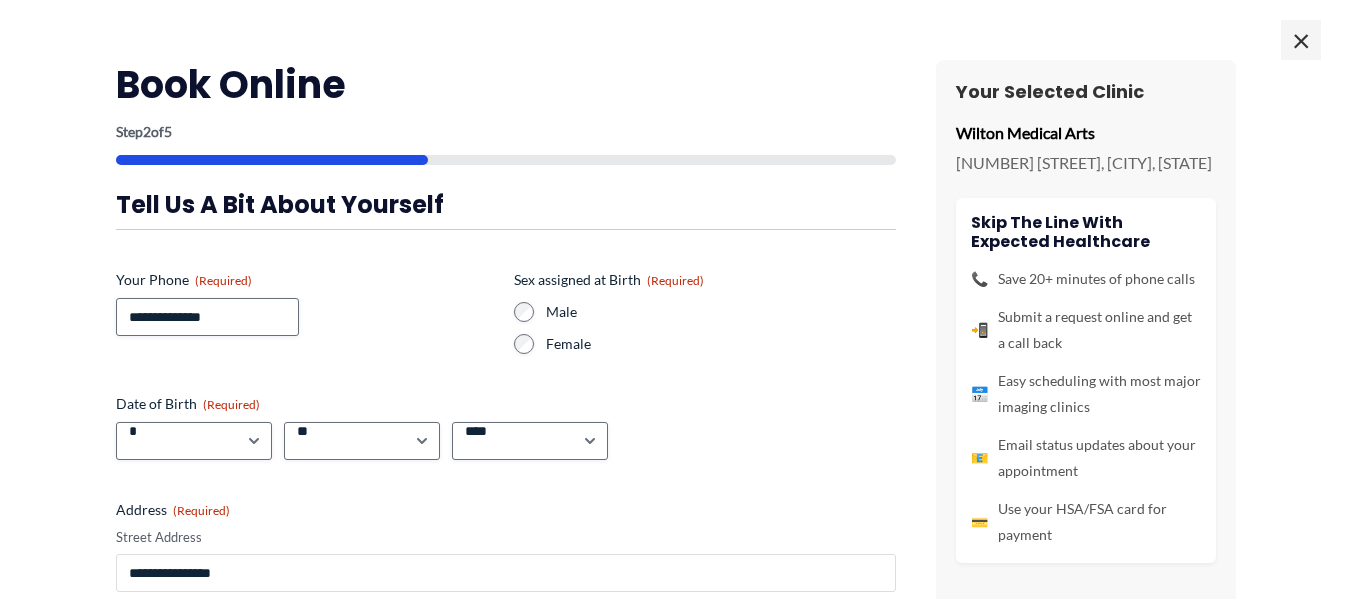 click on "Street Address" at bounding box center [506, 573] 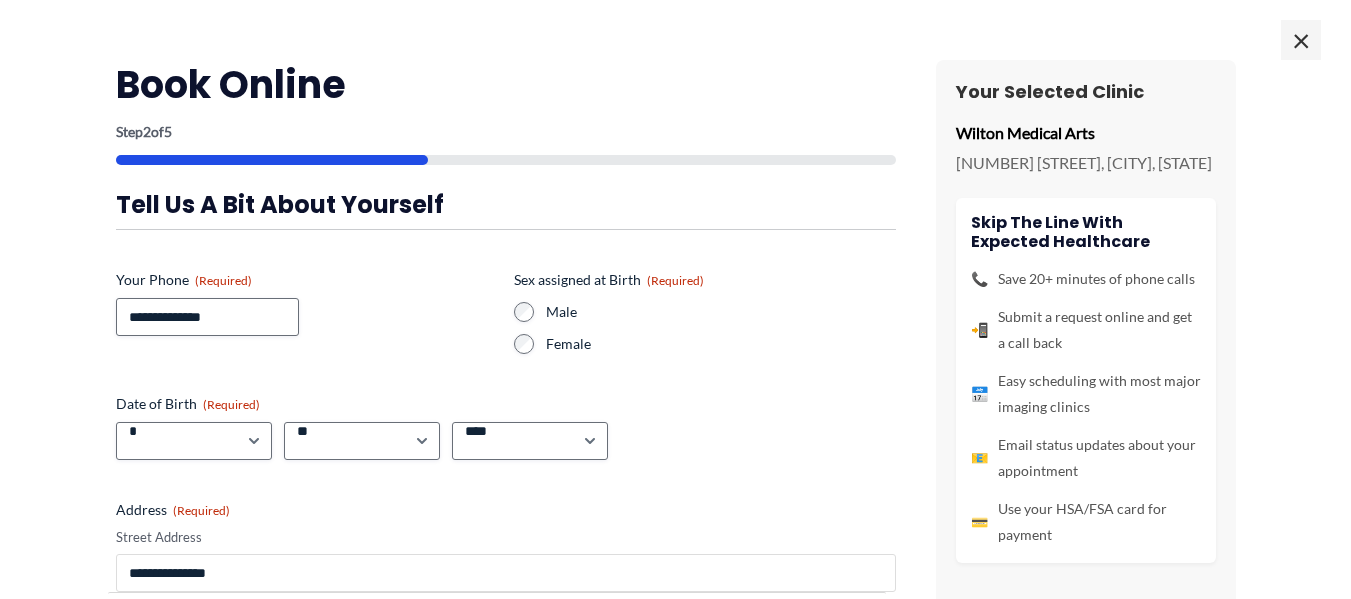 type on "**********" 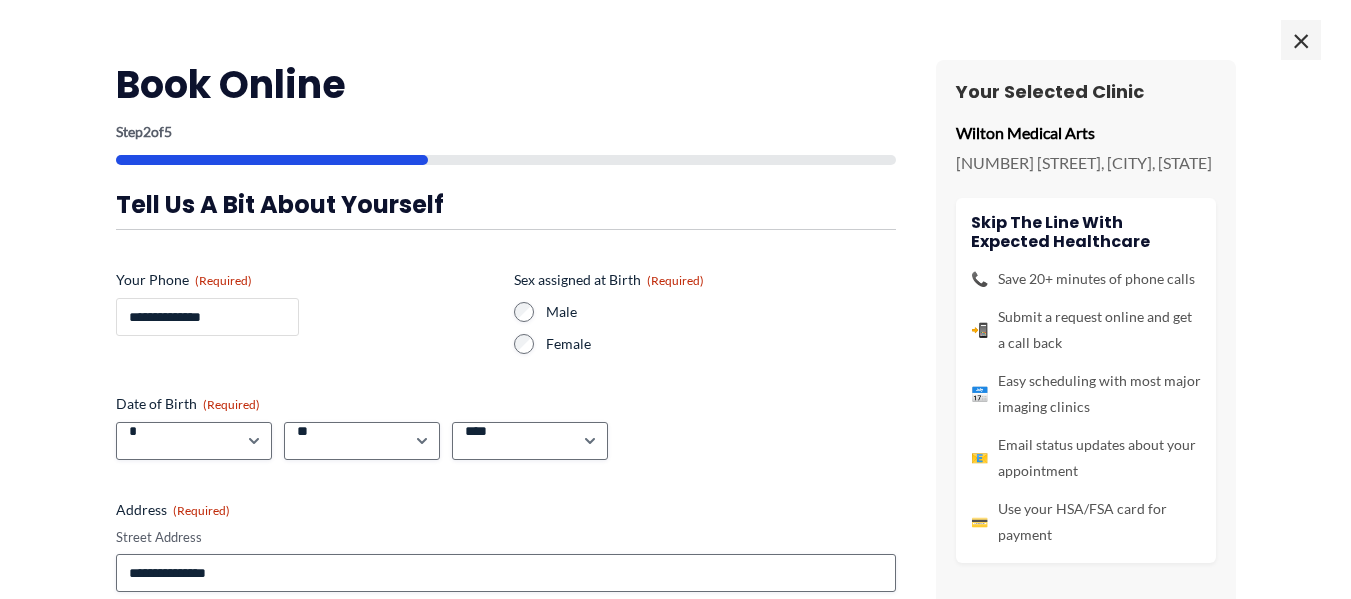 click on "**********" at bounding box center [207, 317] 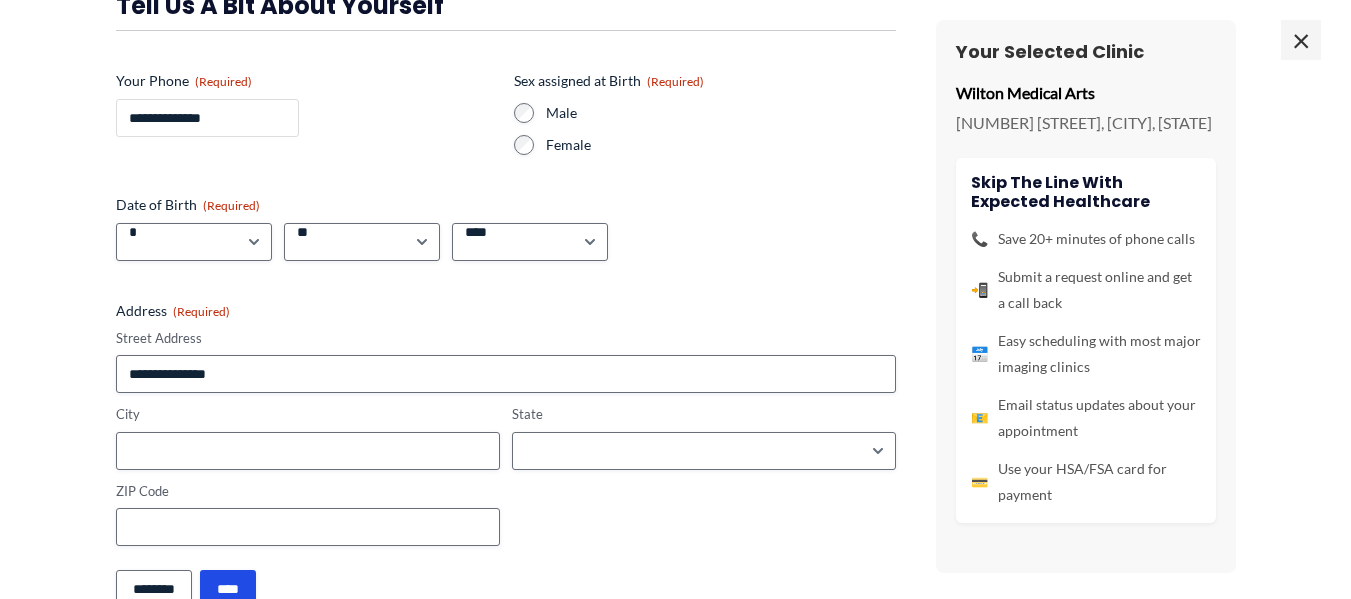 scroll, scrollTop: 200, scrollLeft: 0, axis: vertical 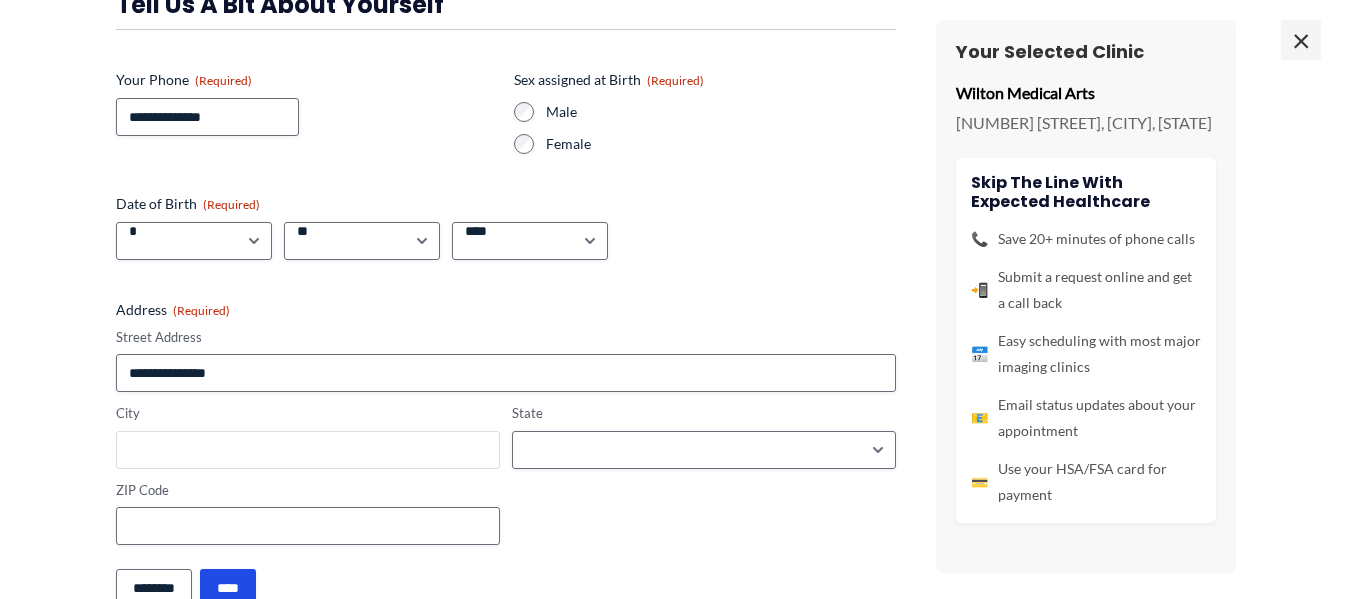 click on "City" at bounding box center (308, 450) 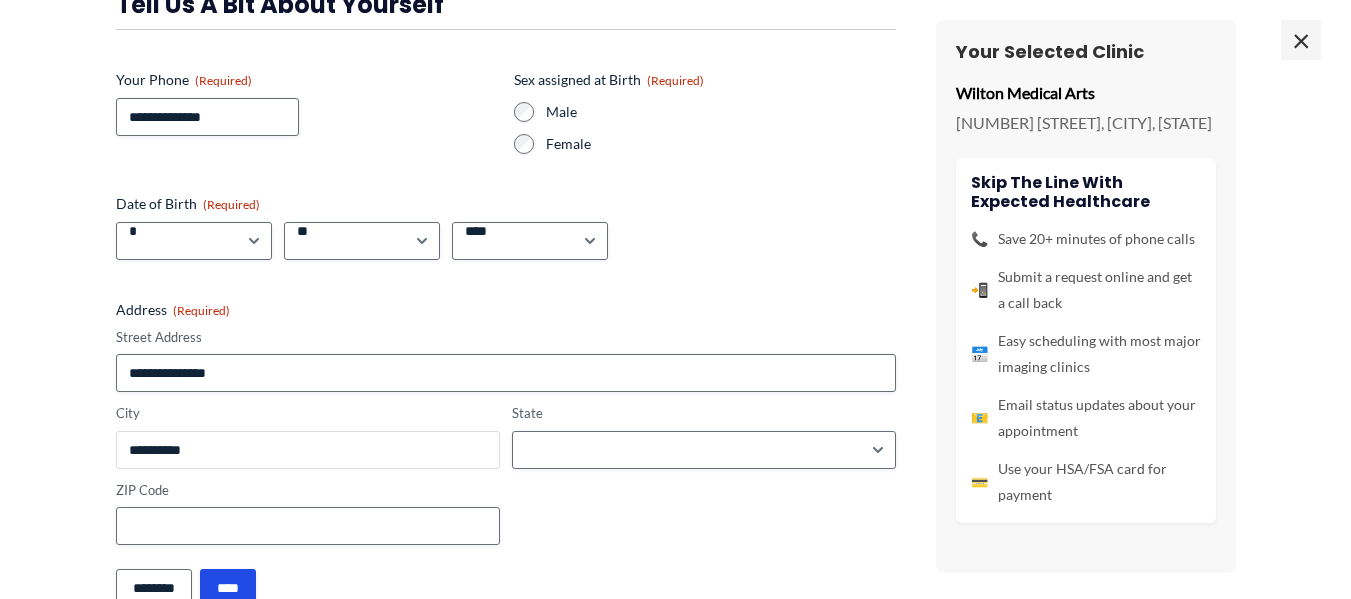 type on "**********" 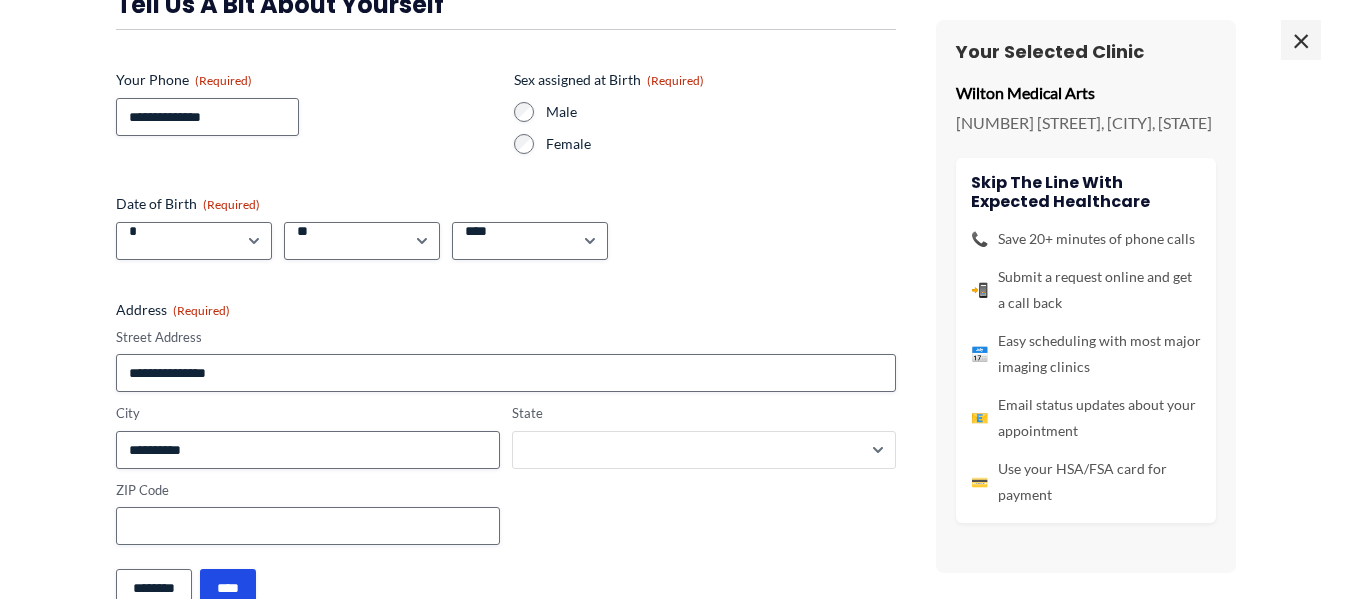 click on "**********" at bounding box center [704, 450] 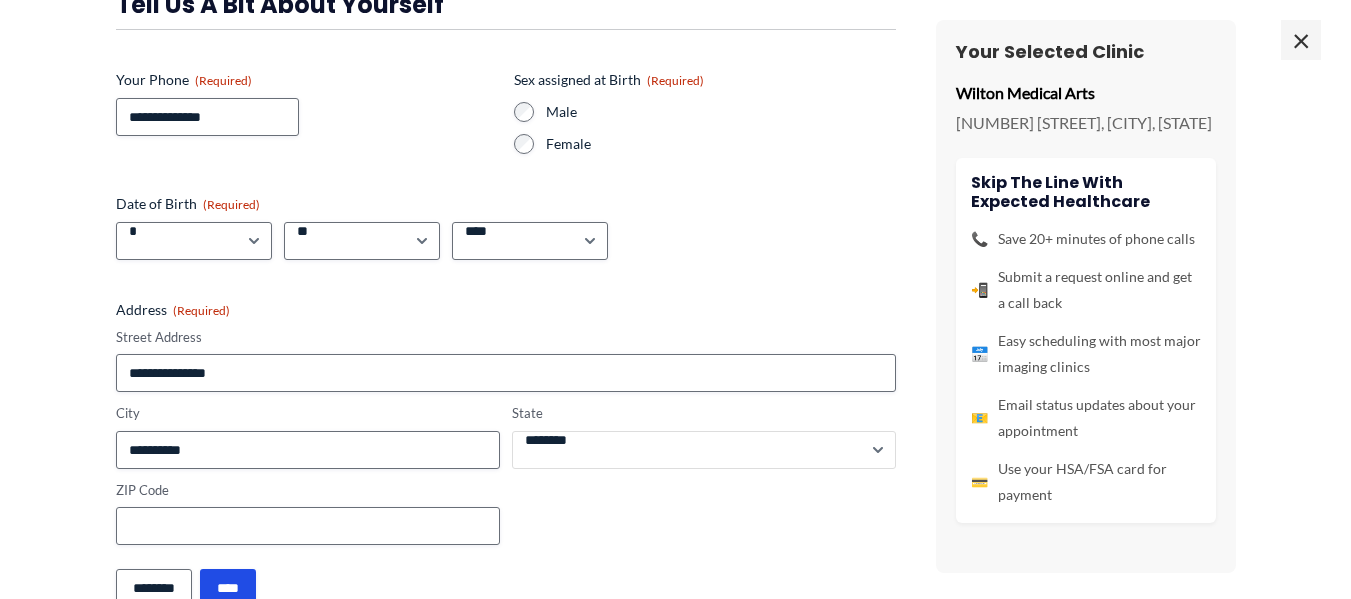 click on "**********" at bounding box center [704, 450] 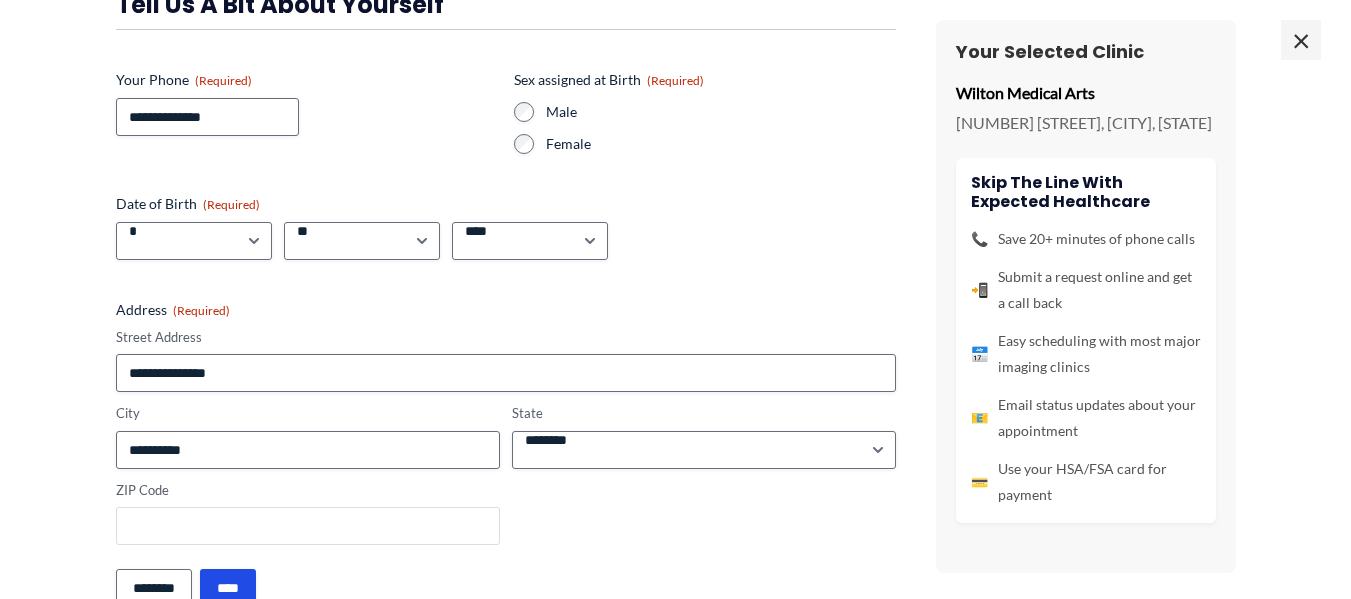 click on "ZIP Code" at bounding box center (308, 526) 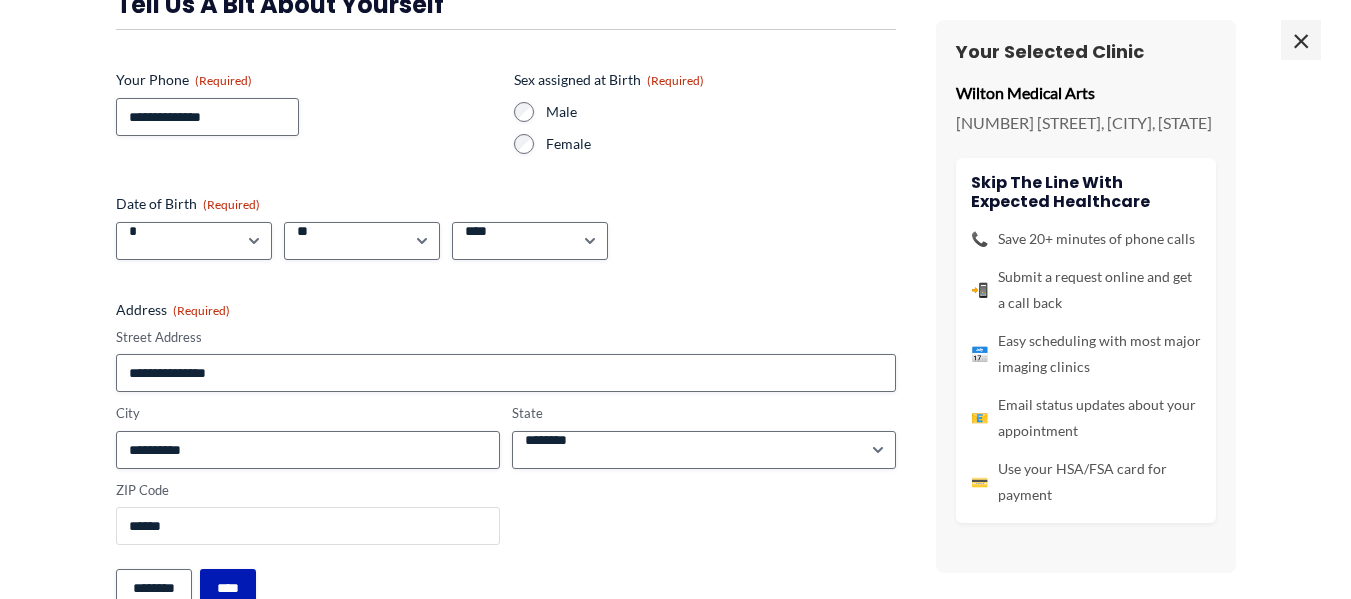 type on "******" 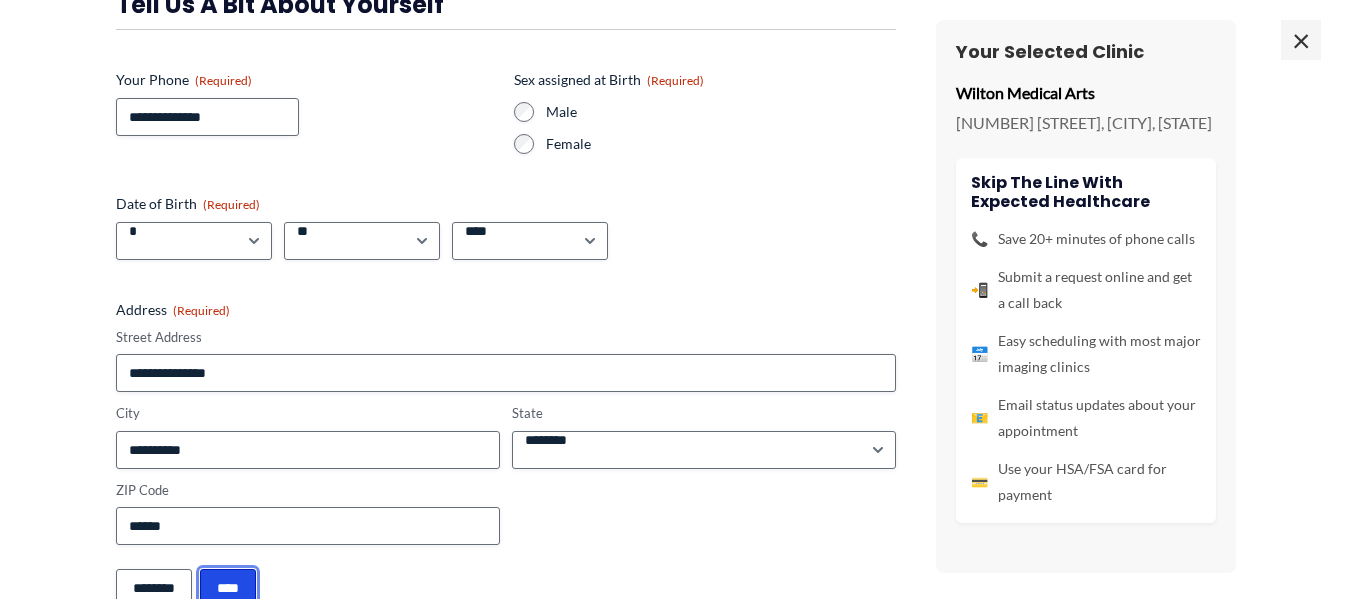 click on "****" at bounding box center [228, 588] 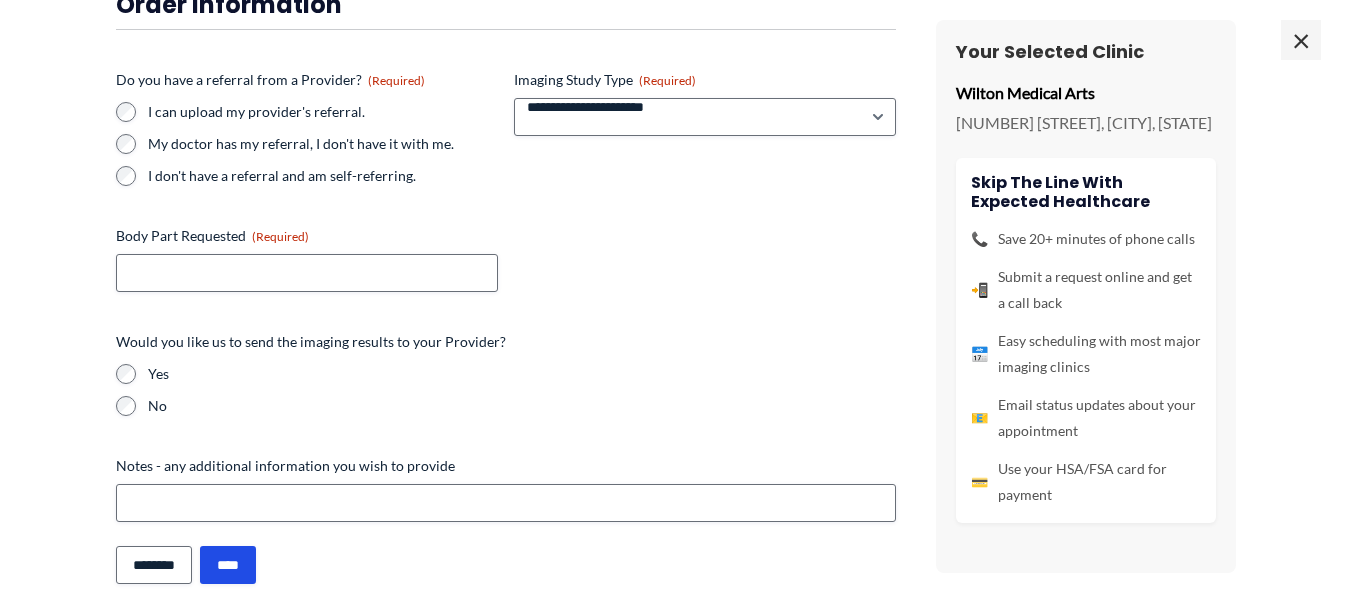 scroll, scrollTop: 0, scrollLeft: 0, axis: both 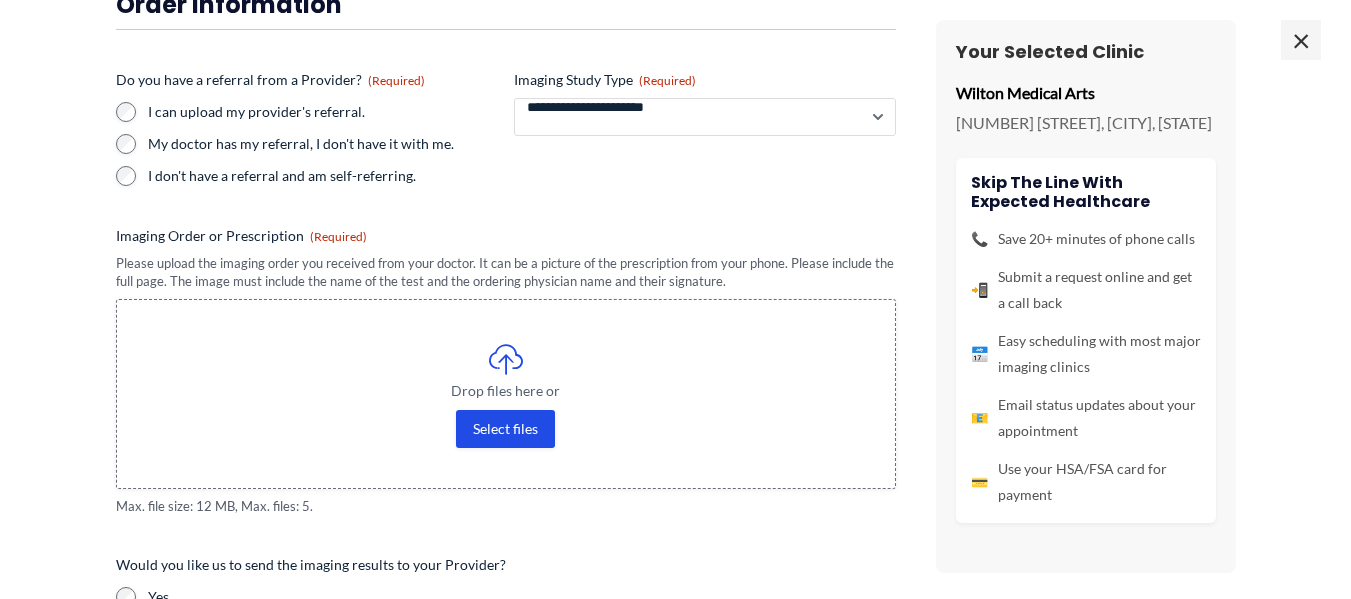 click on "**********" at bounding box center [705, 117] 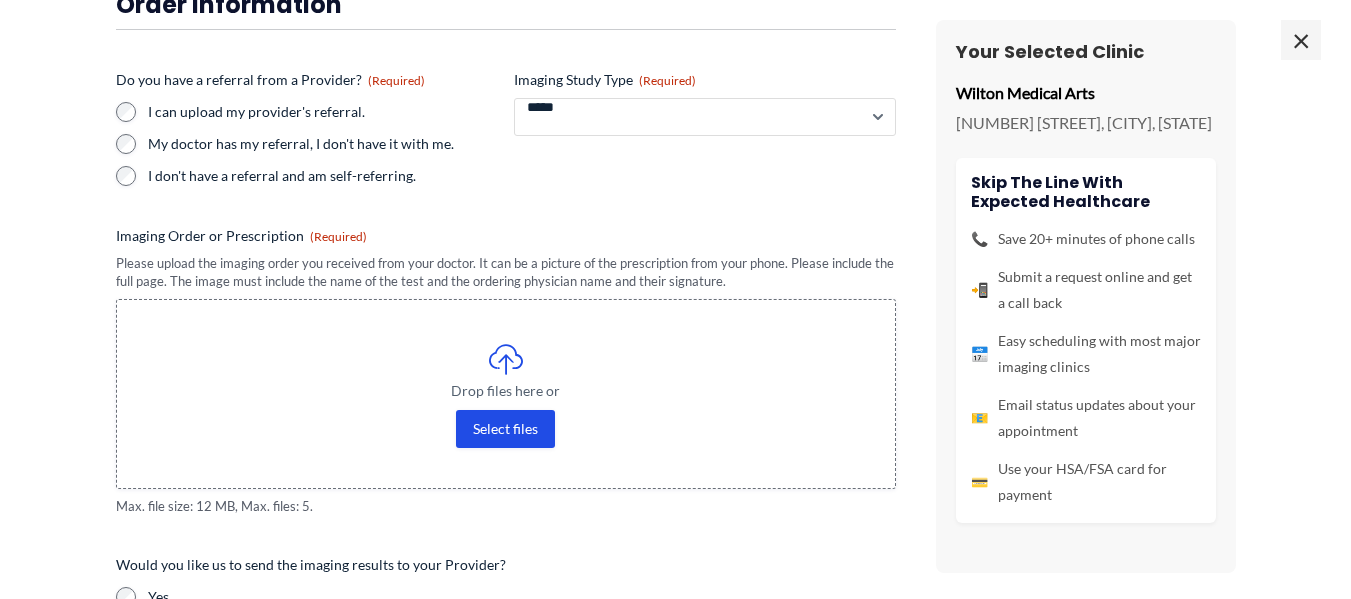 click on "**********" at bounding box center [705, 117] 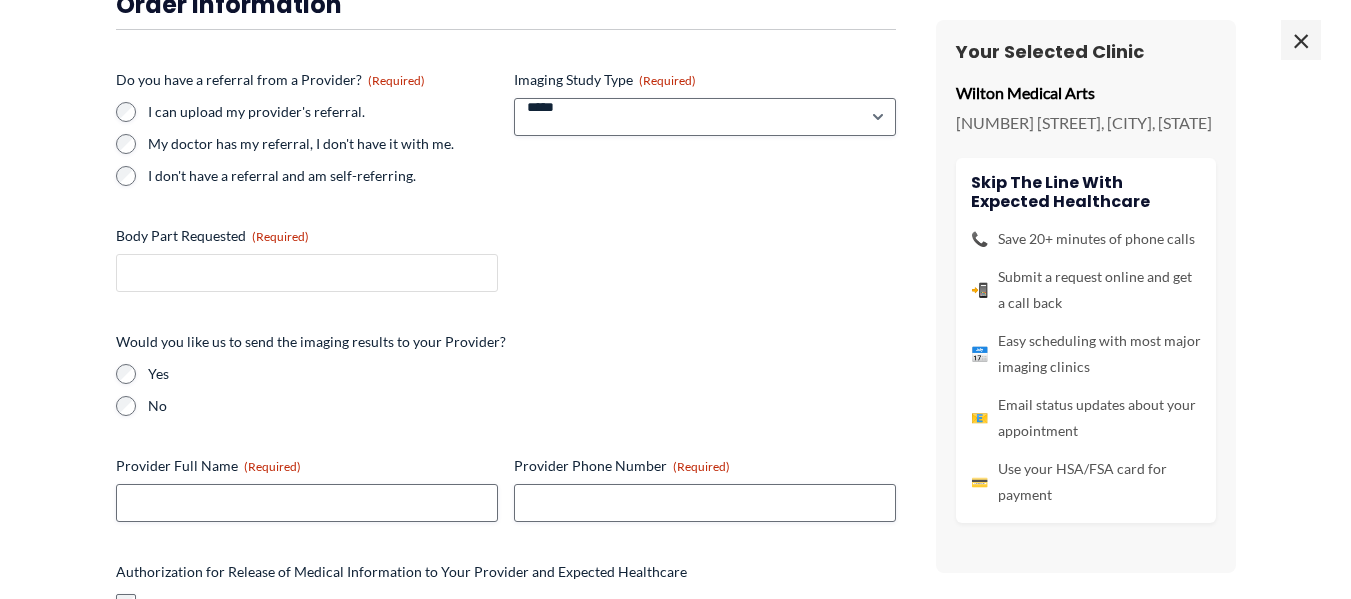 click on "Body Part Requested (Required)" at bounding box center [307, 273] 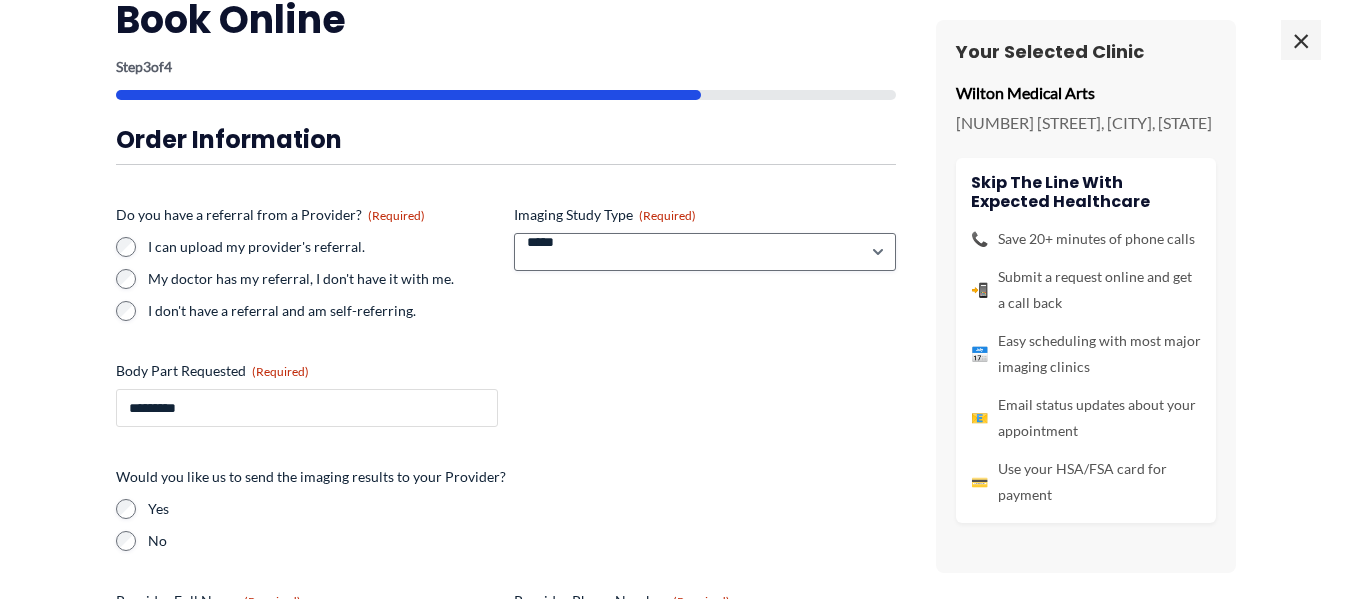 scroll, scrollTop: 100, scrollLeft: 0, axis: vertical 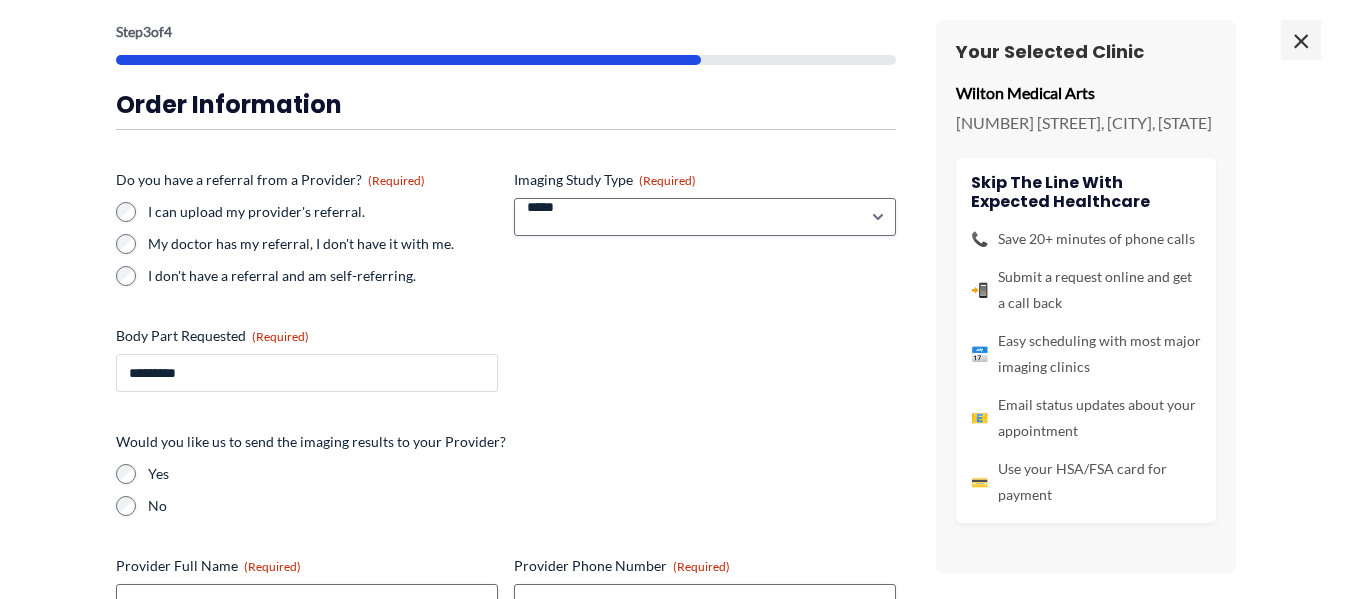 type on "*********" 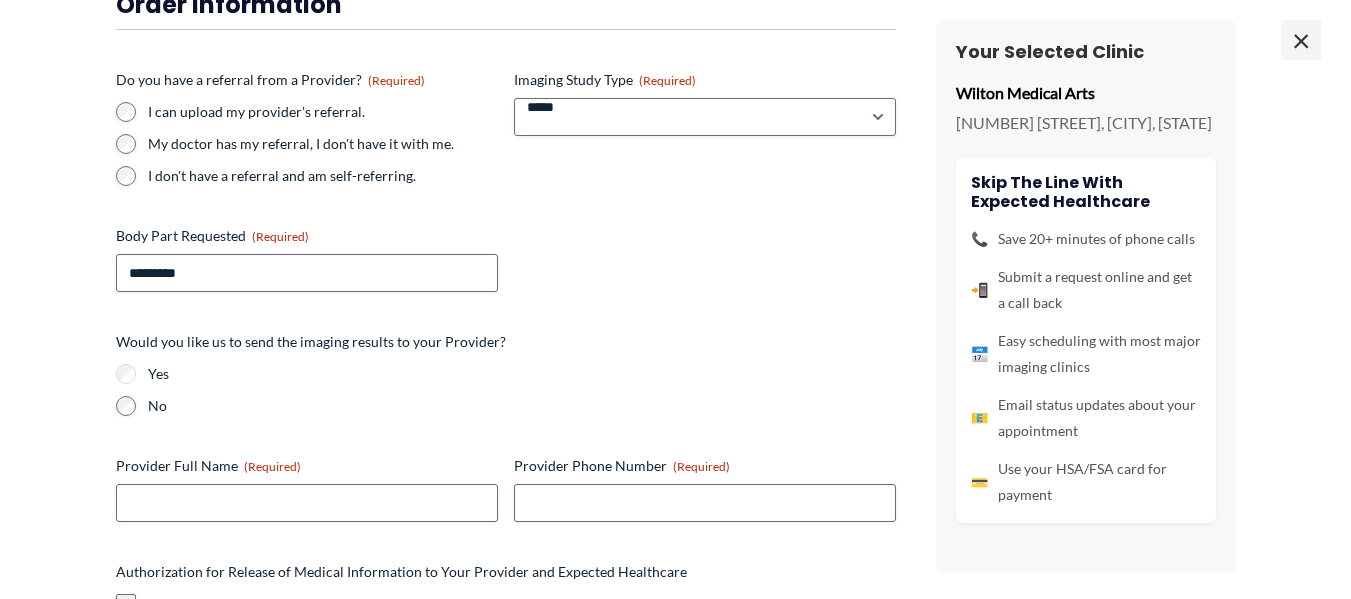 scroll, scrollTop: 300, scrollLeft: 0, axis: vertical 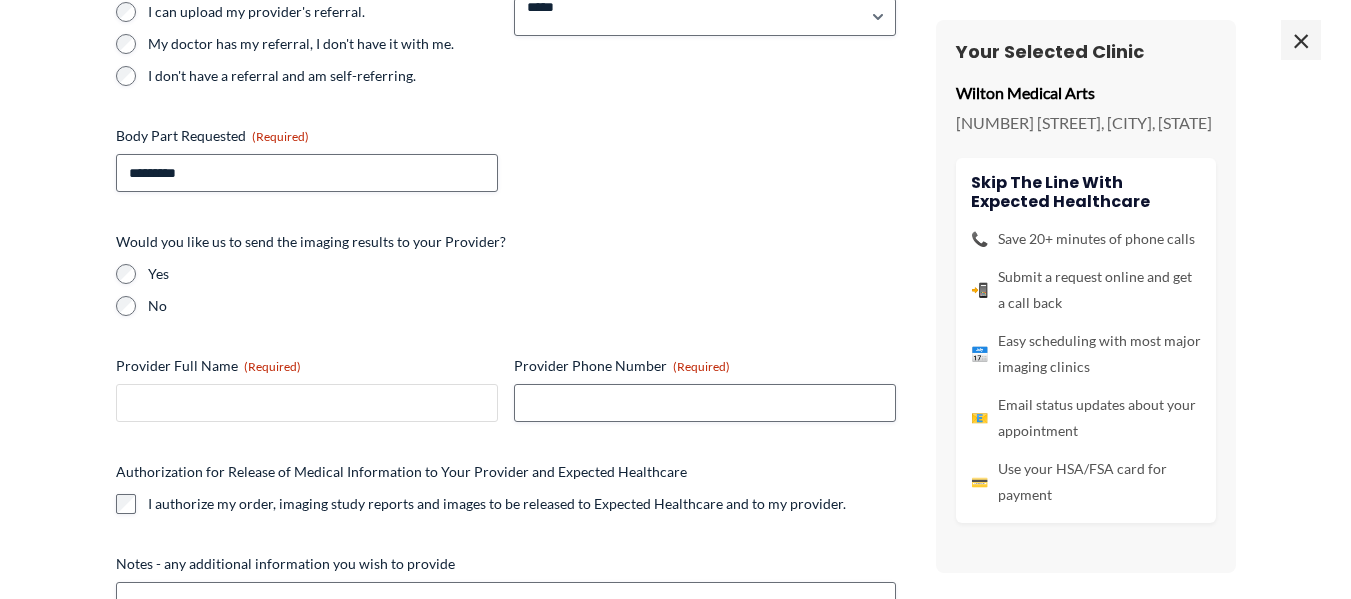 click on "Provider Full Name (Required)" at bounding box center [307, 403] 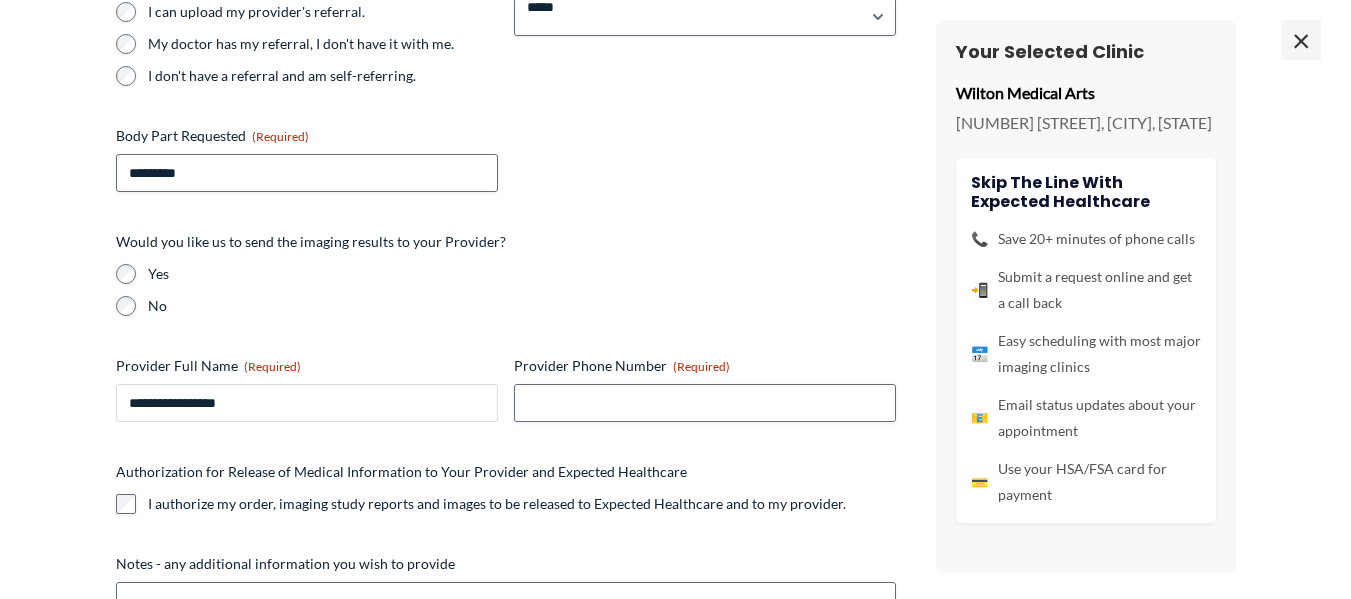 type on "**********" 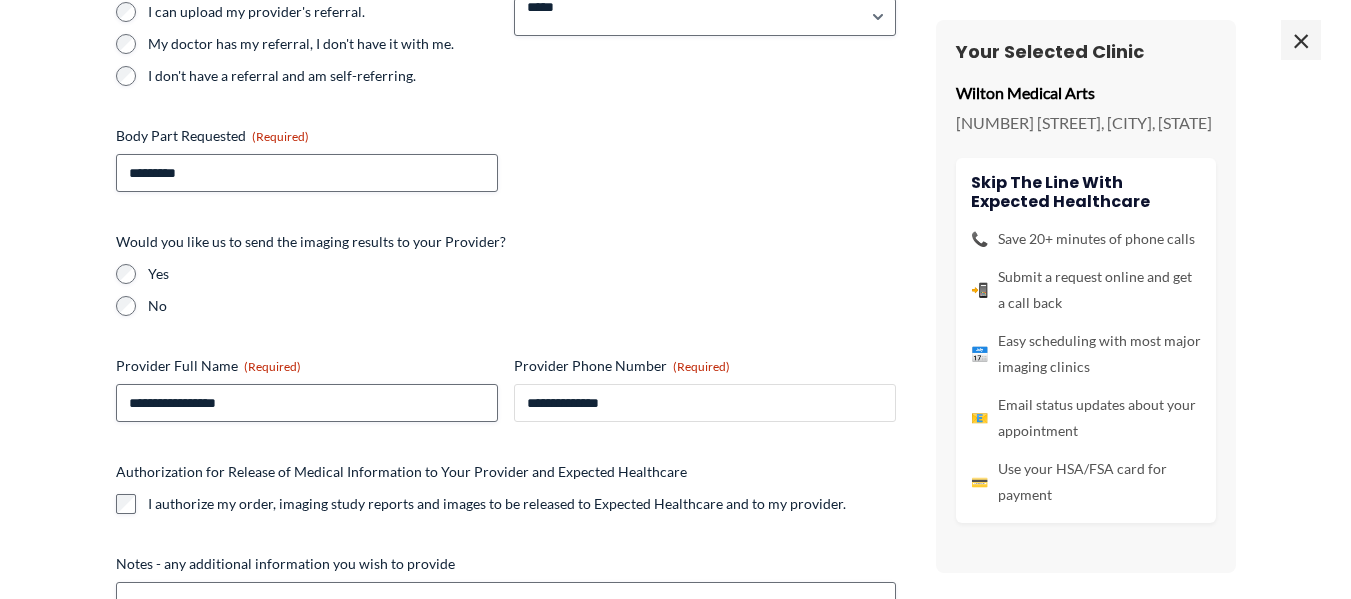 type on "**********" 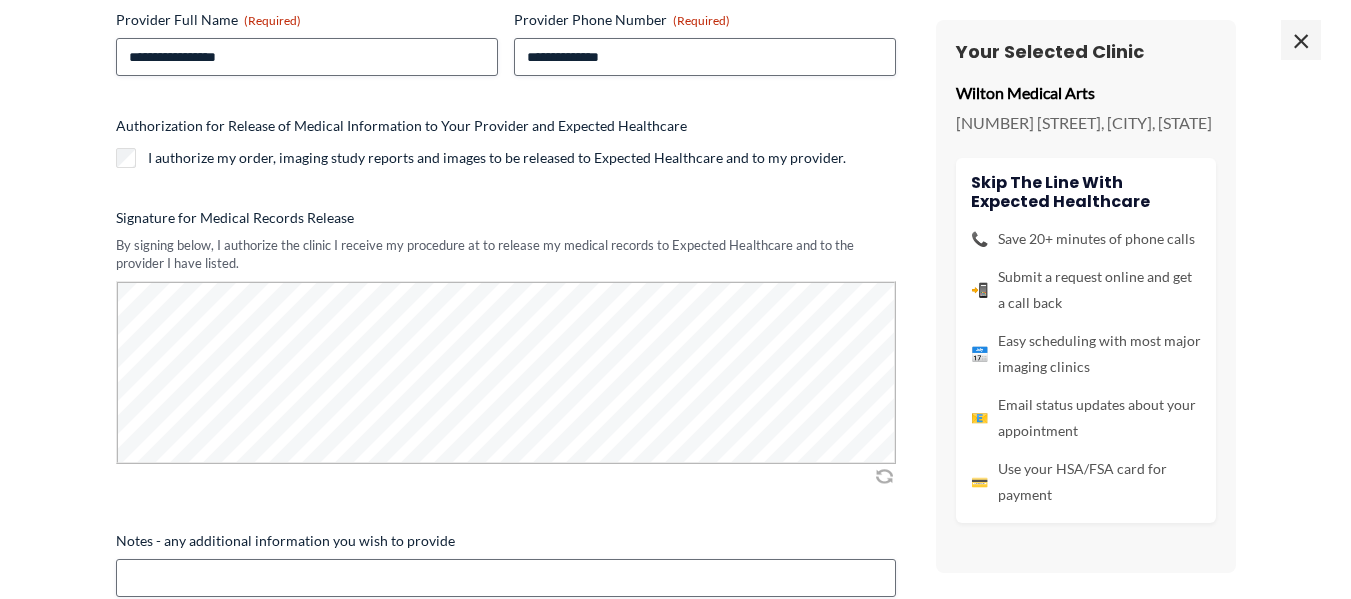 scroll, scrollTop: 746, scrollLeft: 0, axis: vertical 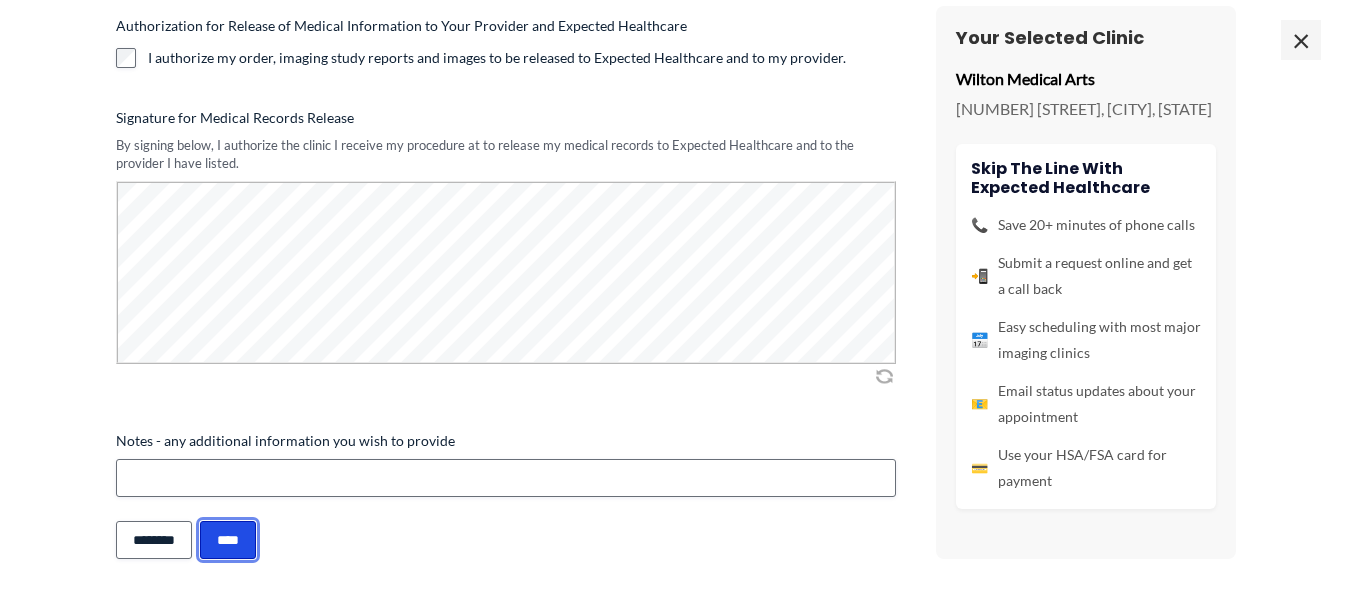 click on "****" at bounding box center [228, 540] 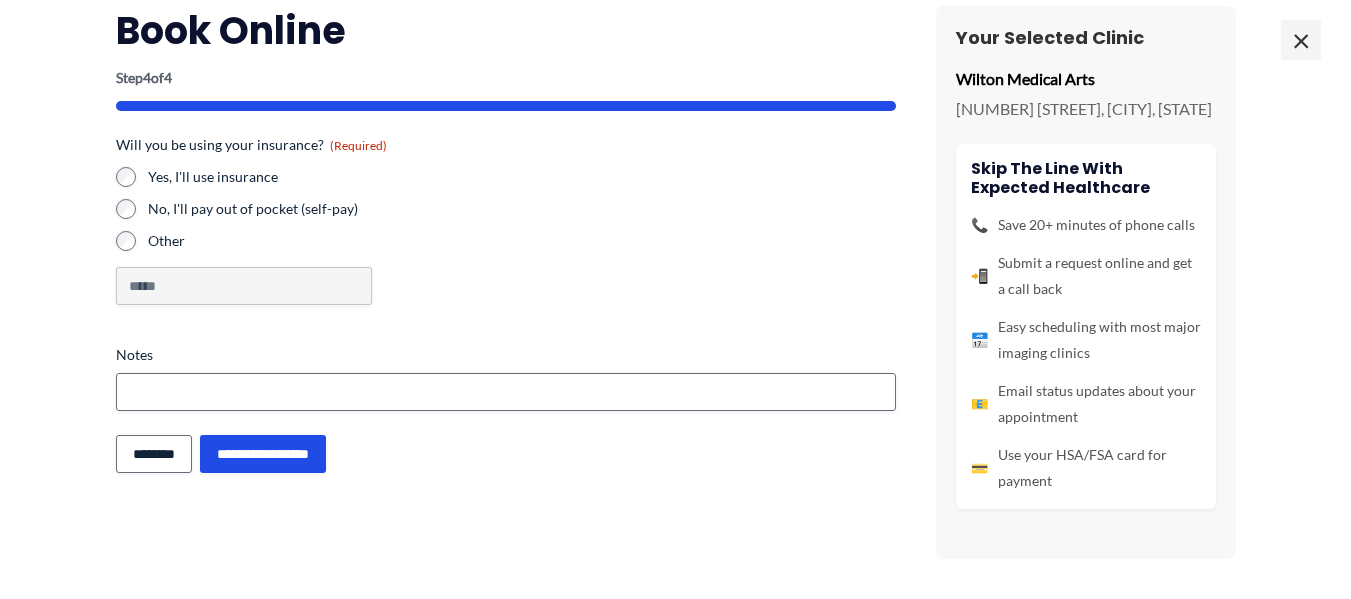 scroll, scrollTop: 54, scrollLeft: 0, axis: vertical 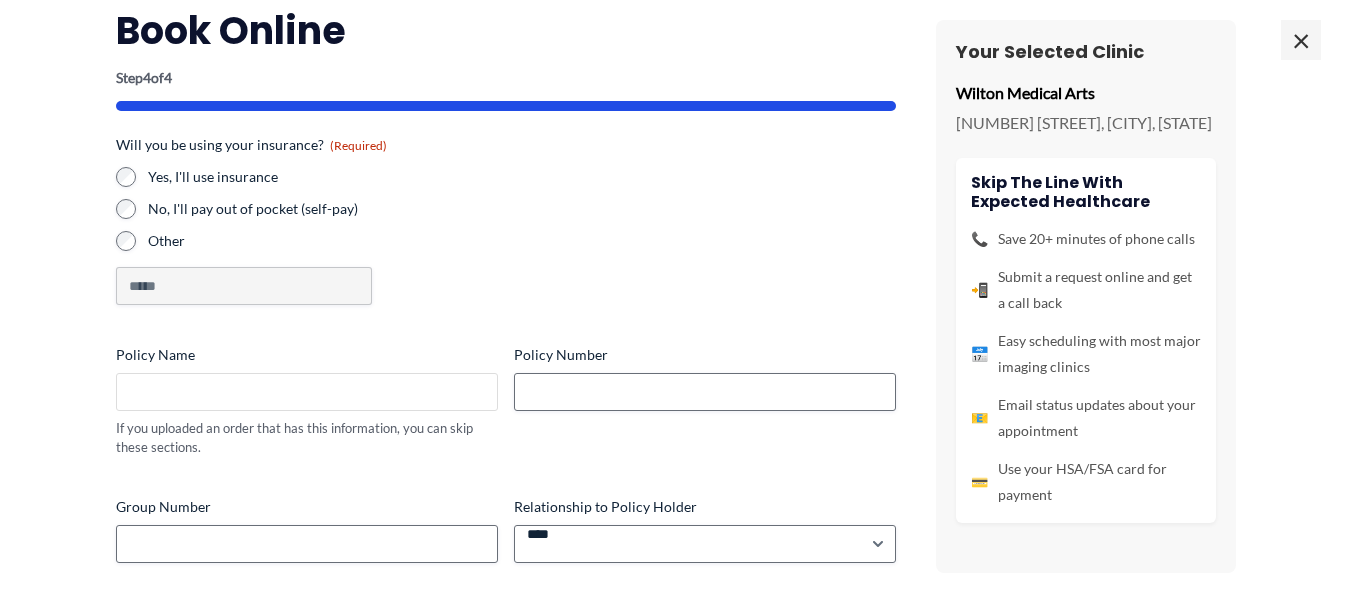 click on "Policy Name" at bounding box center (307, 392) 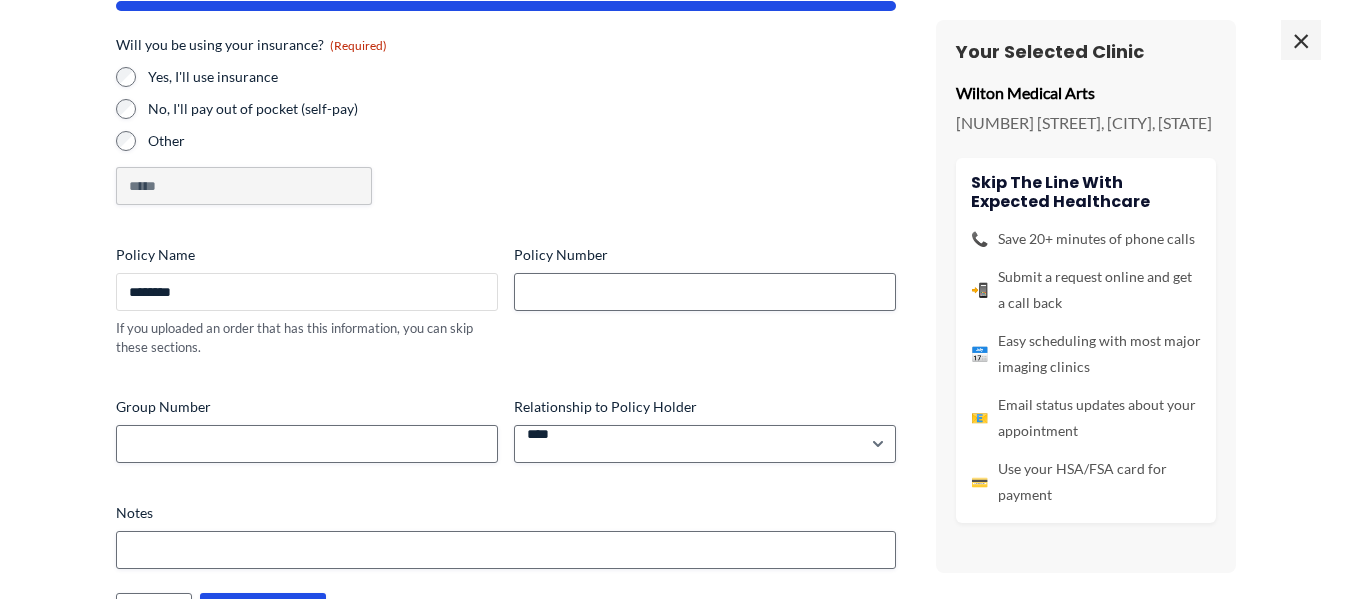 scroll, scrollTop: 226, scrollLeft: 0, axis: vertical 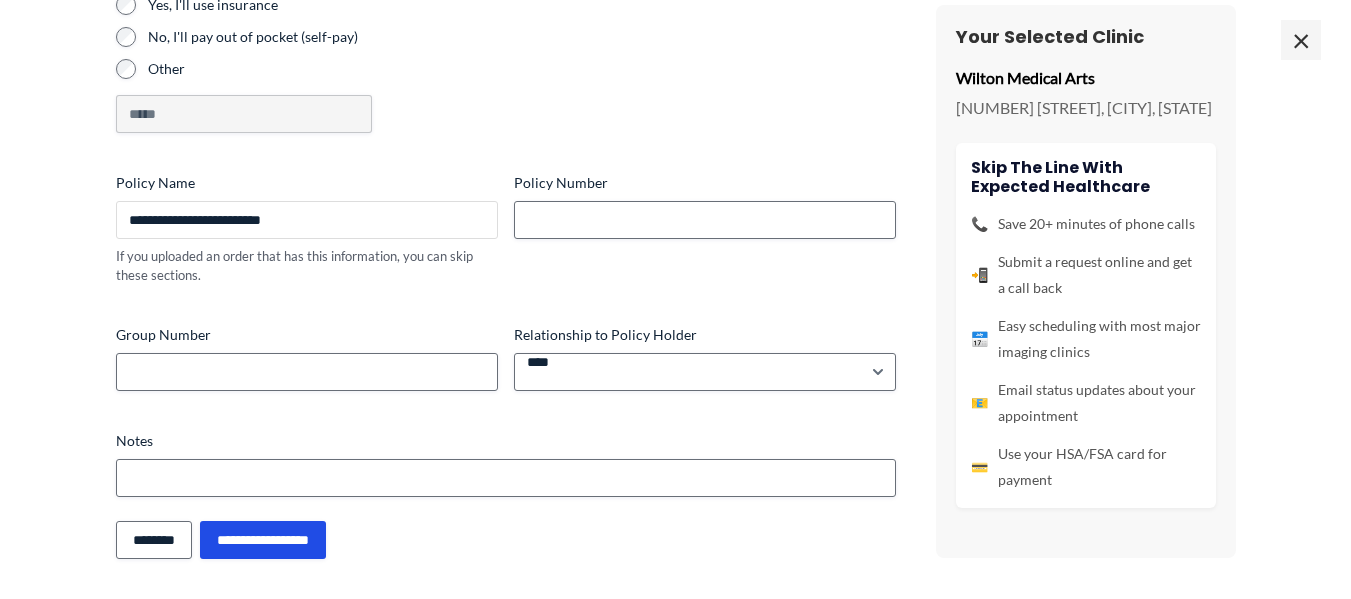 type on "**********" 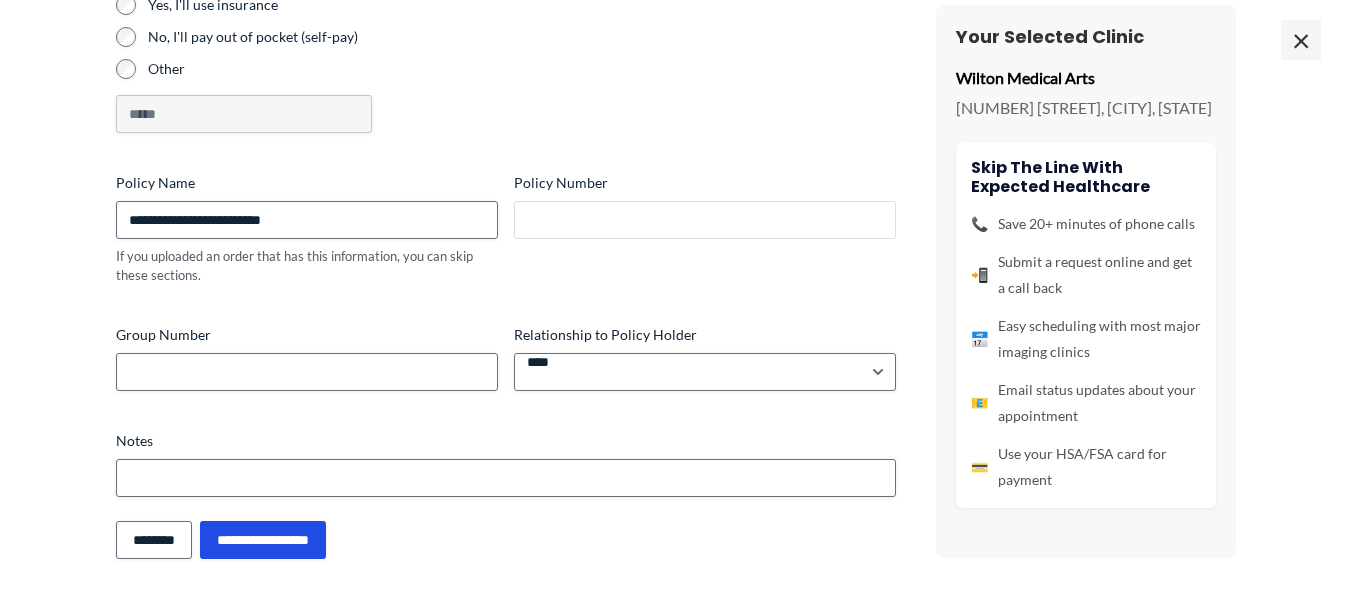 click on "Policy Number" at bounding box center [705, 220] 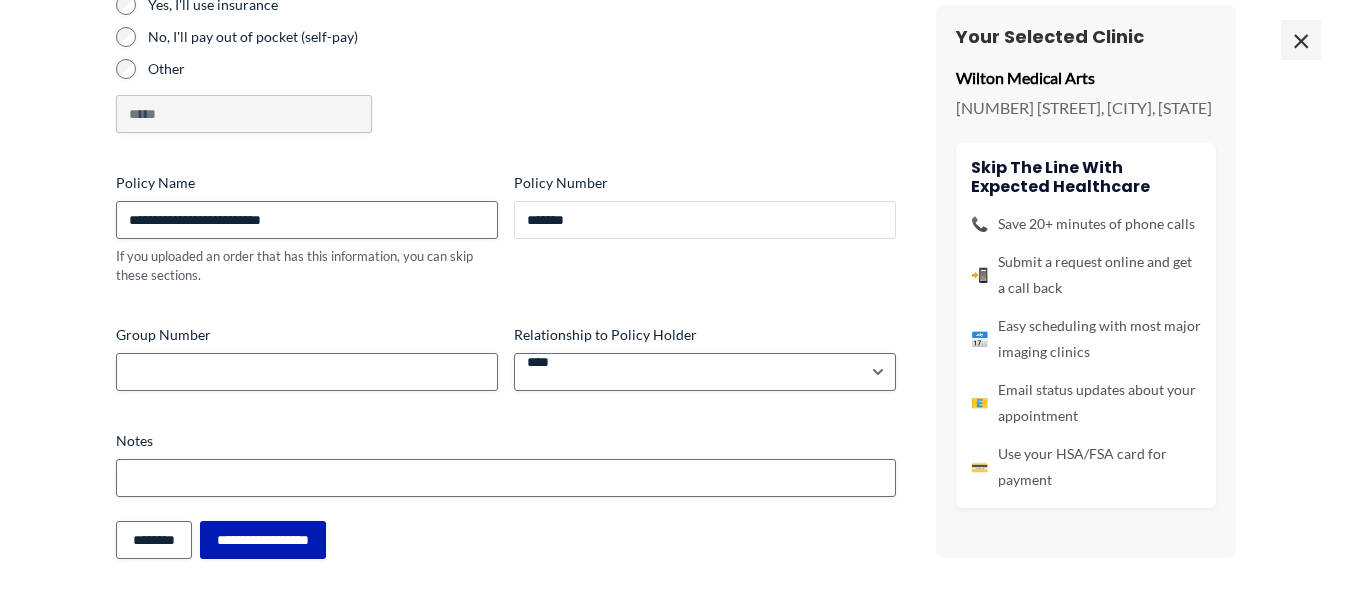 type on "*******" 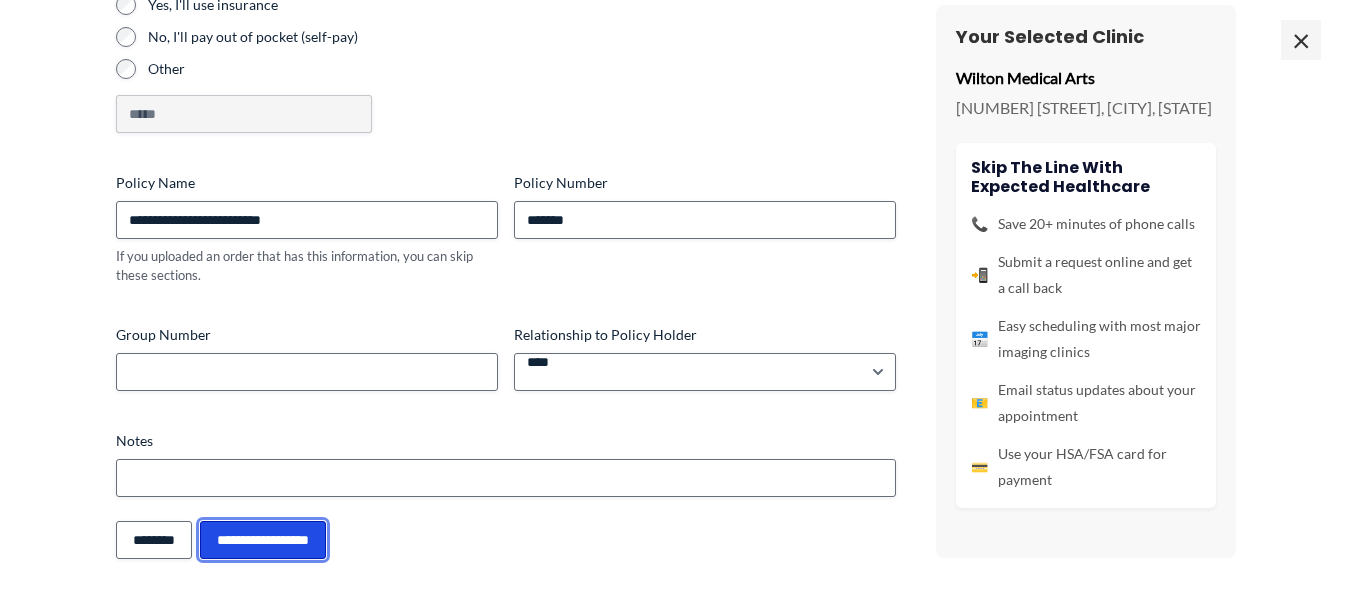 click on "**********" at bounding box center (263, 540) 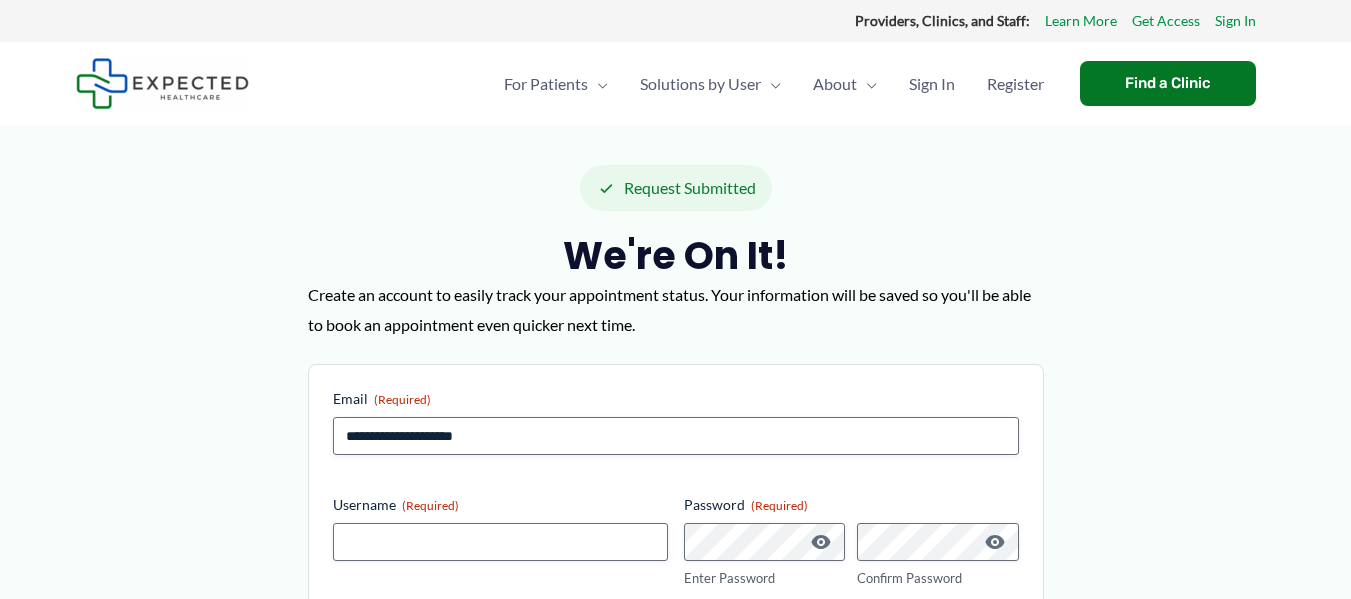 scroll, scrollTop: 0, scrollLeft: 0, axis: both 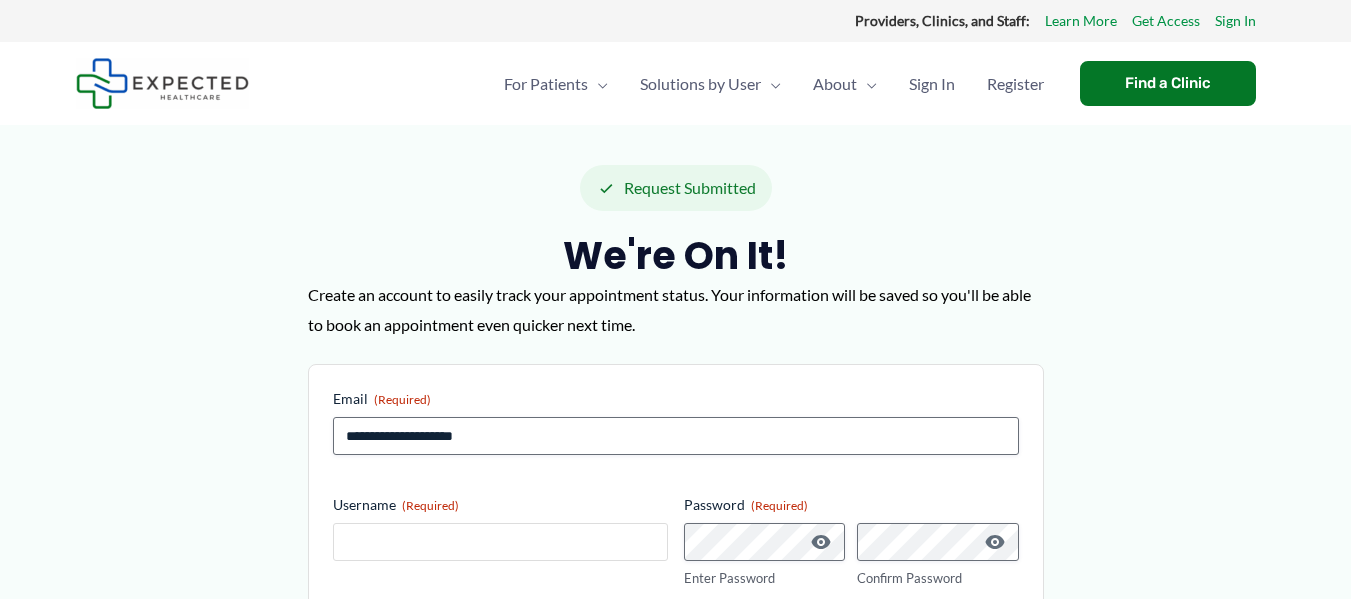 click on "Username (Required)" at bounding box center (500, 542) 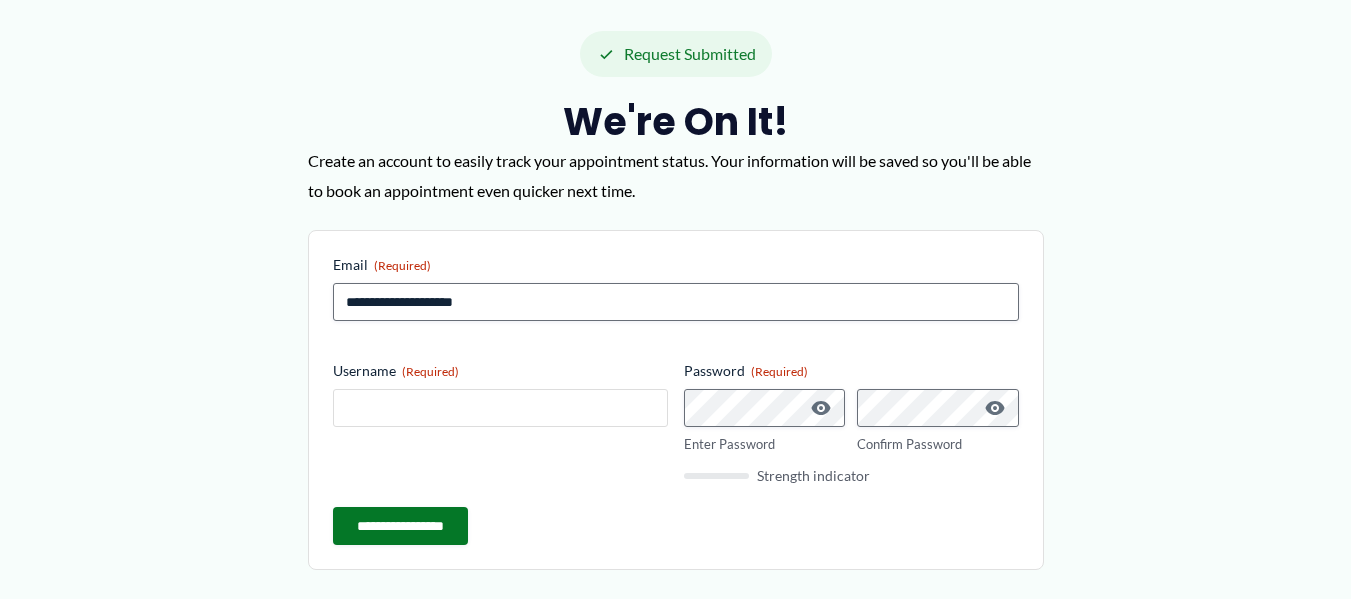 scroll, scrollTop: 100, scrollLeft: 0, axis: vertical 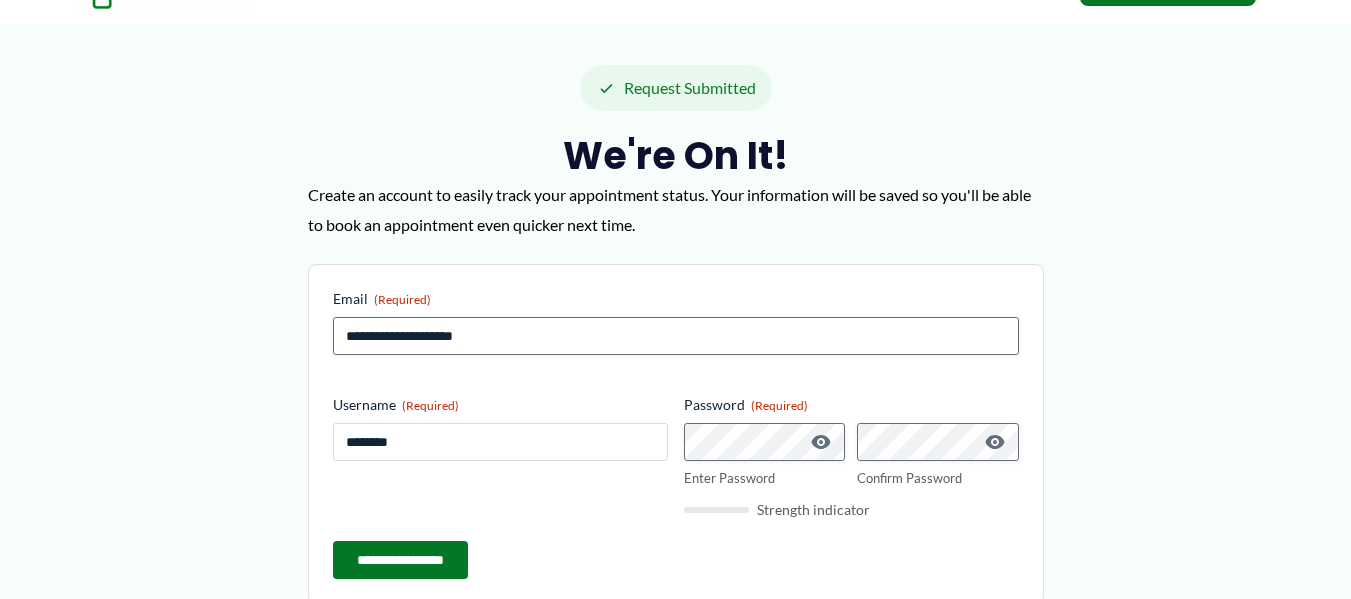 type on "********" 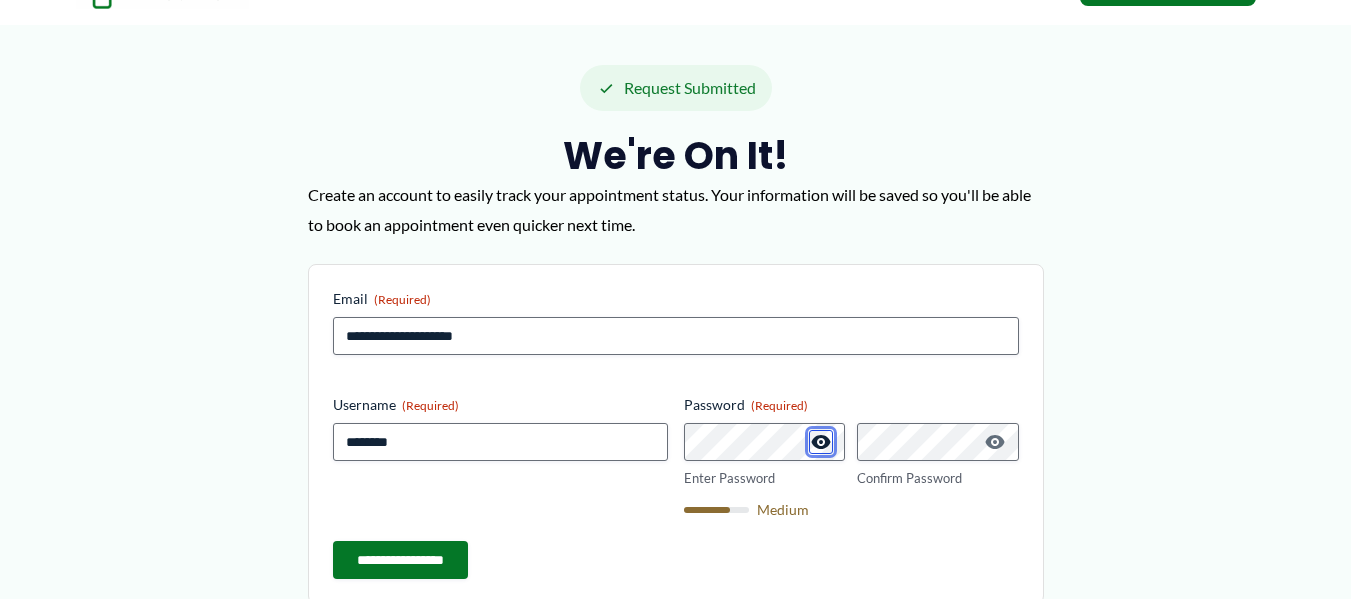 type 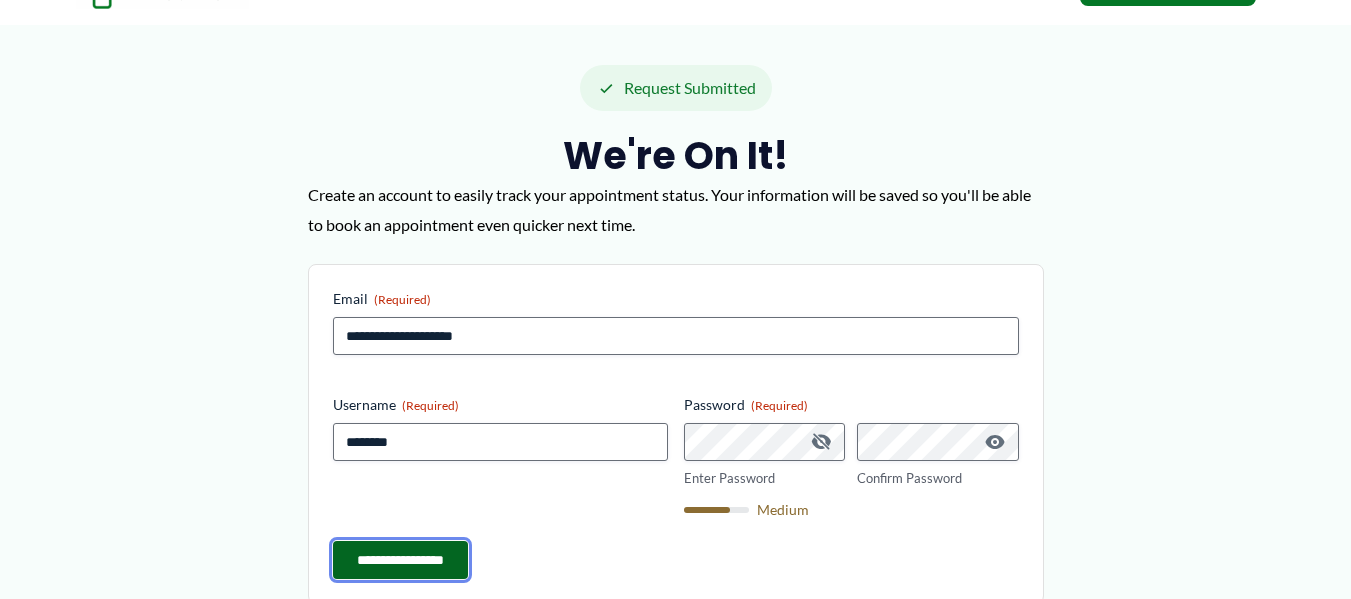 click on "**********" at bounding box center [400, 560] 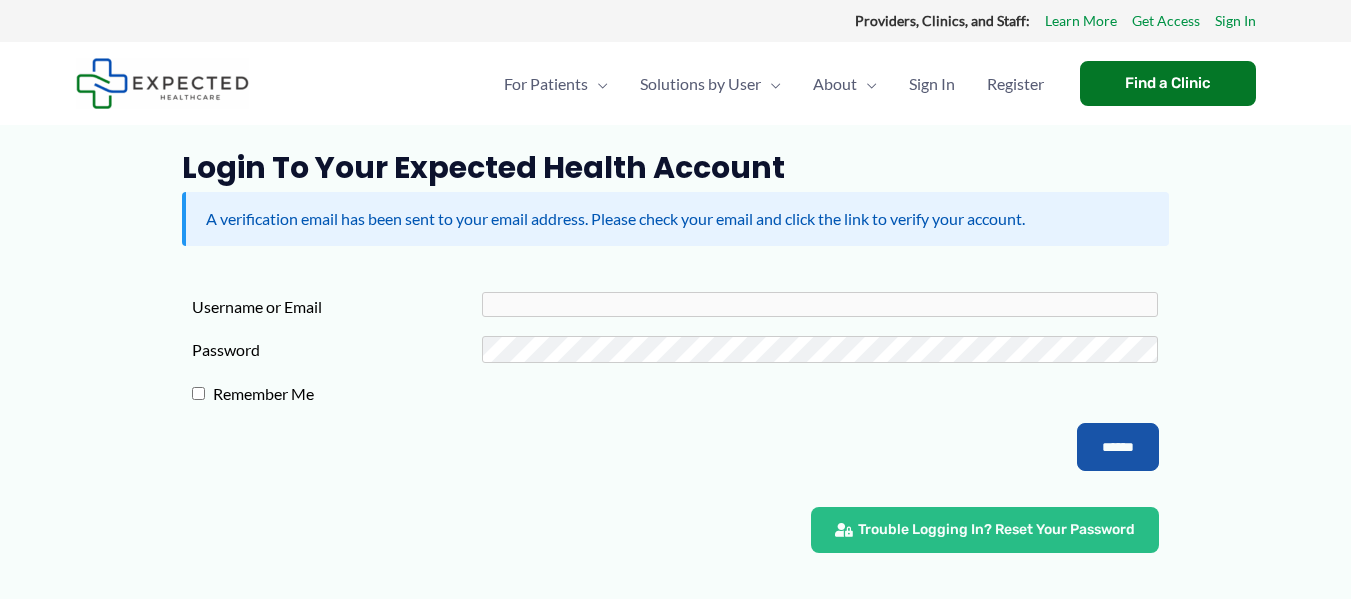 scroll, scrollTop: 0, scrollLeft: 0, axis: both 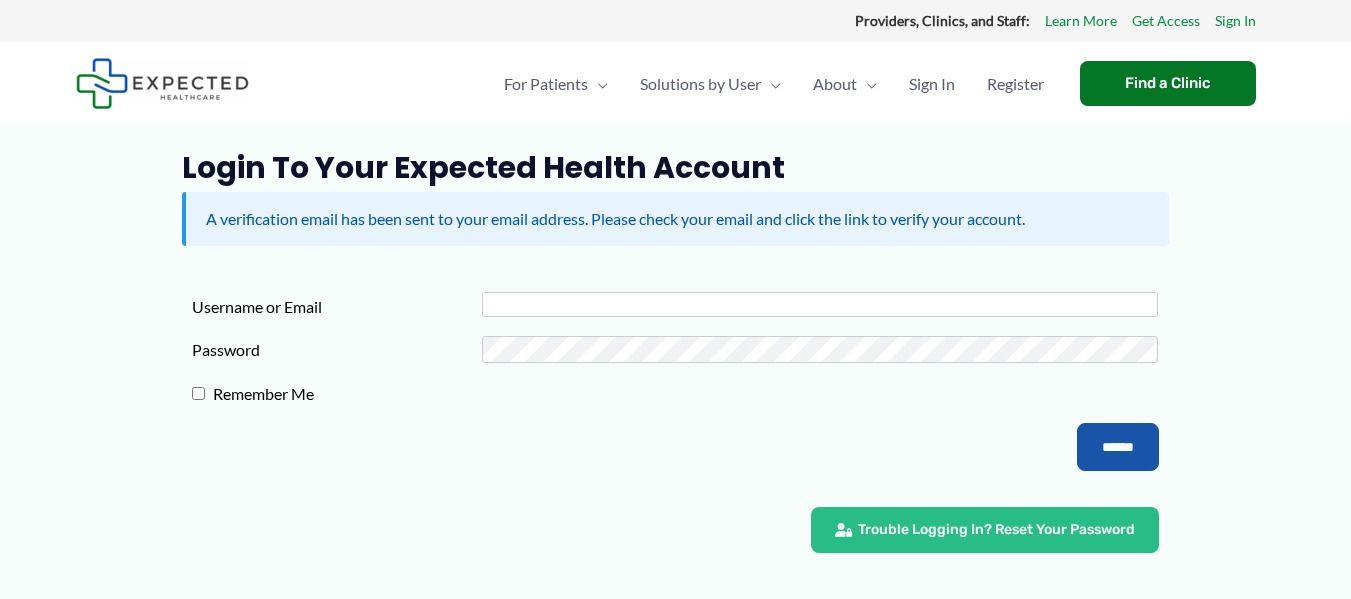 type on "********" 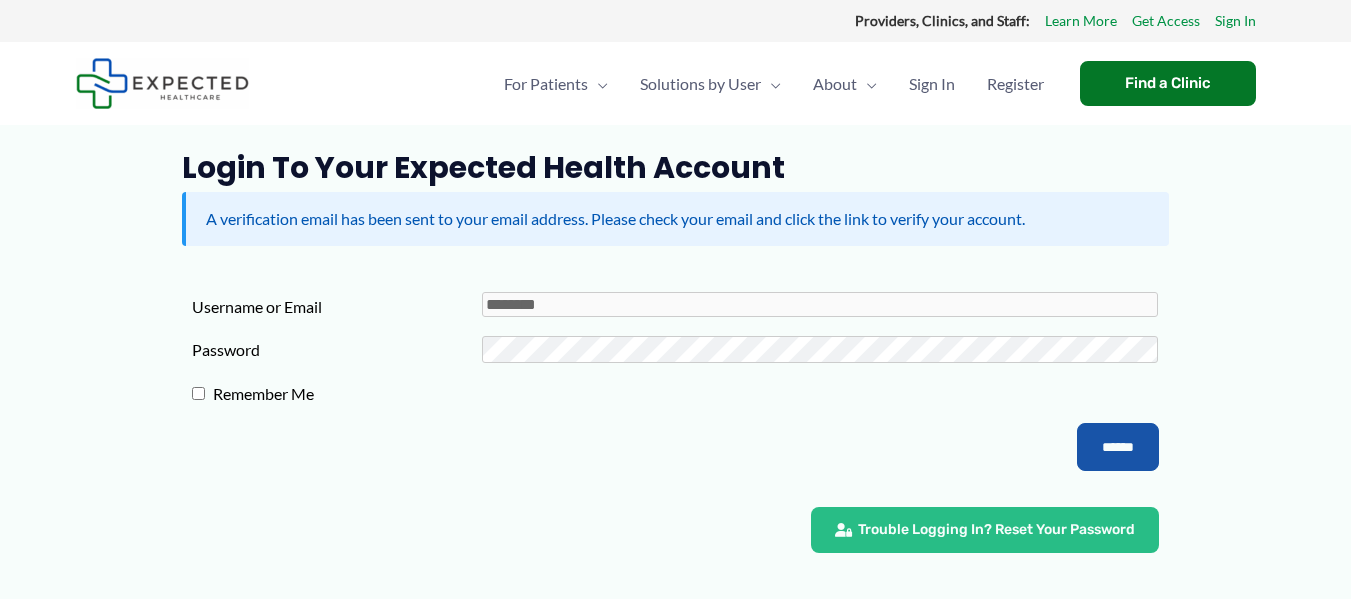 click on "Username or Email
********
Password
Remember Me
******
Trouble Logging In? Reset Your Password" at bounding box center (675, 414) 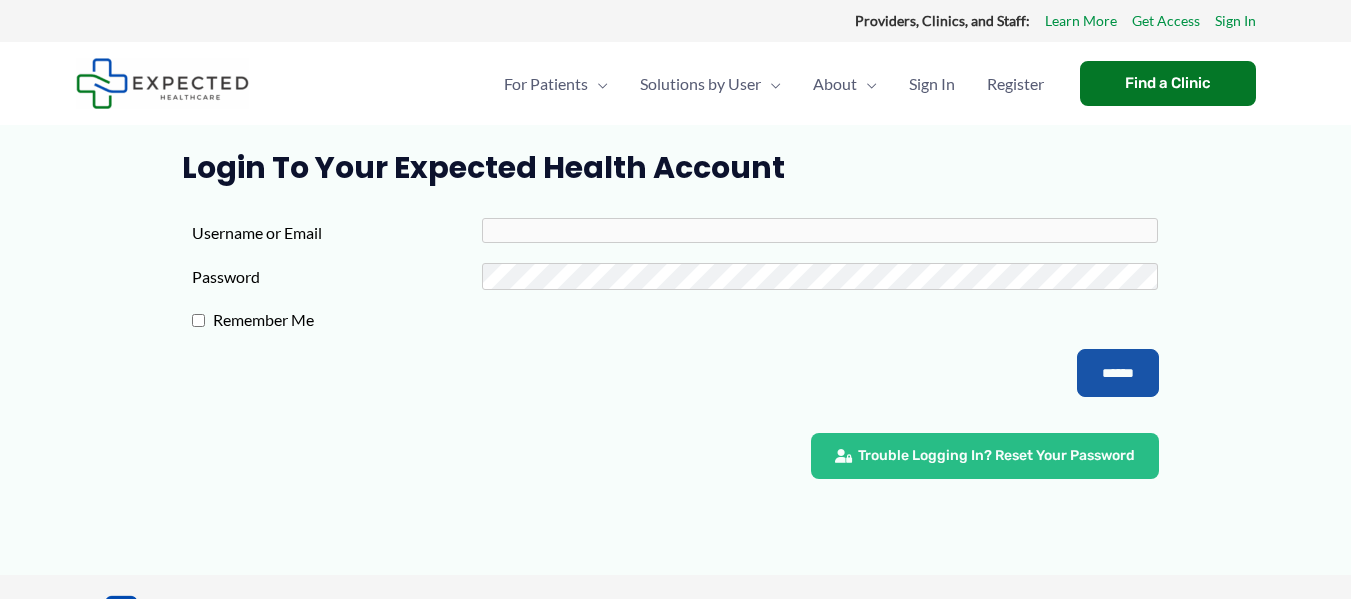 scroll, scrollTop: 0, scrollLeft: 0, axis: both 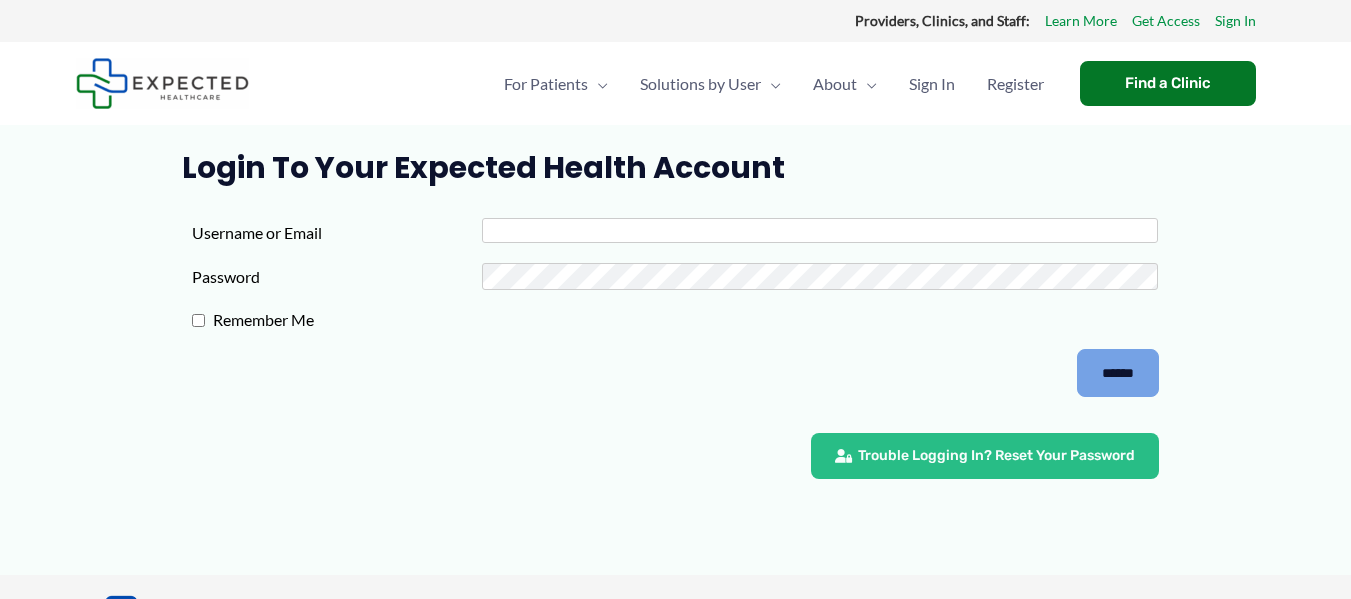 type on "********" 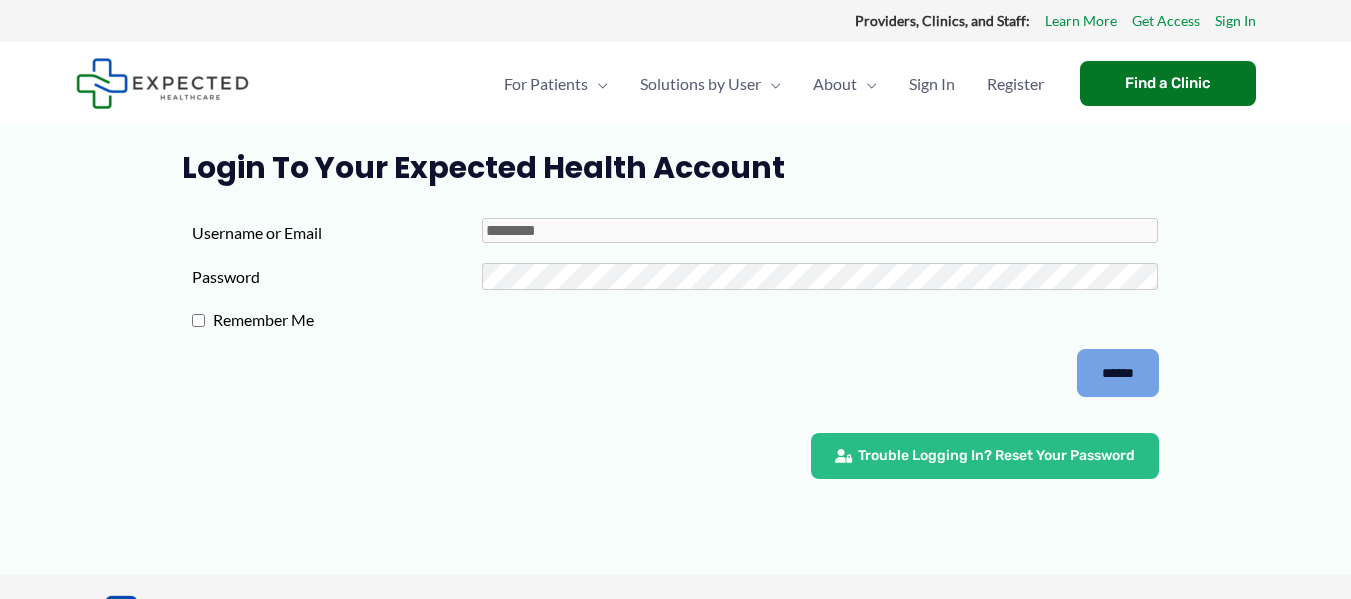 click on "******" at bounding box center (1118, 373) 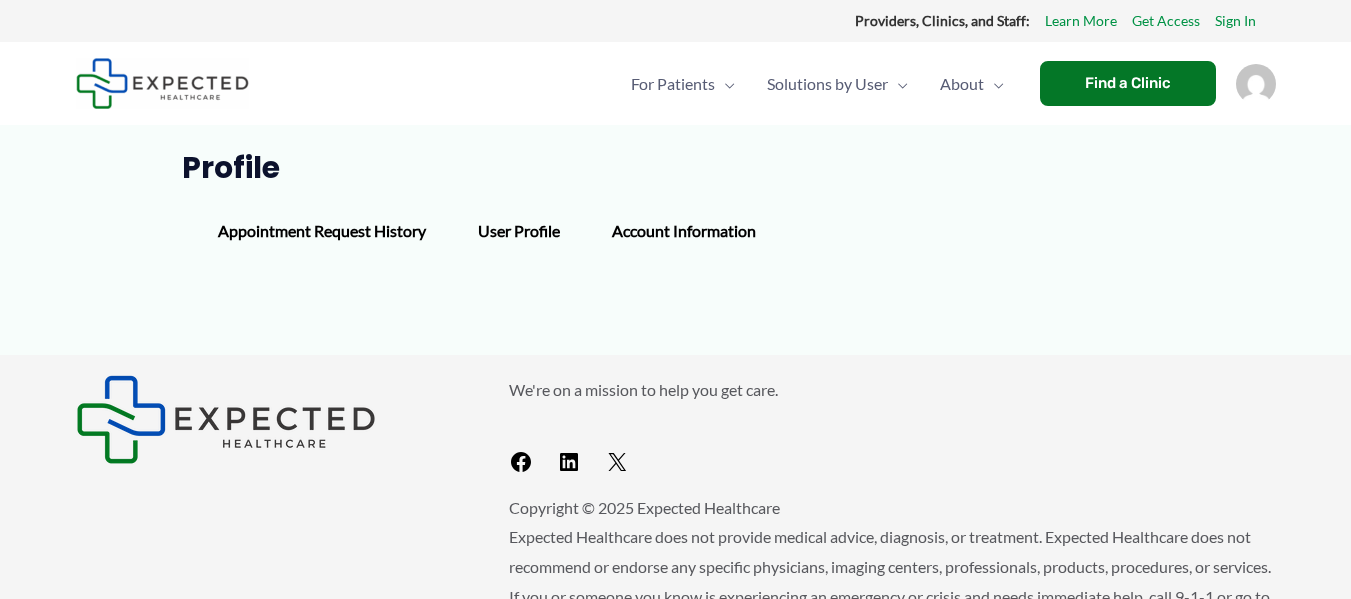 scroll, scrollTop: 0, scrollLeft: 0, axis: both 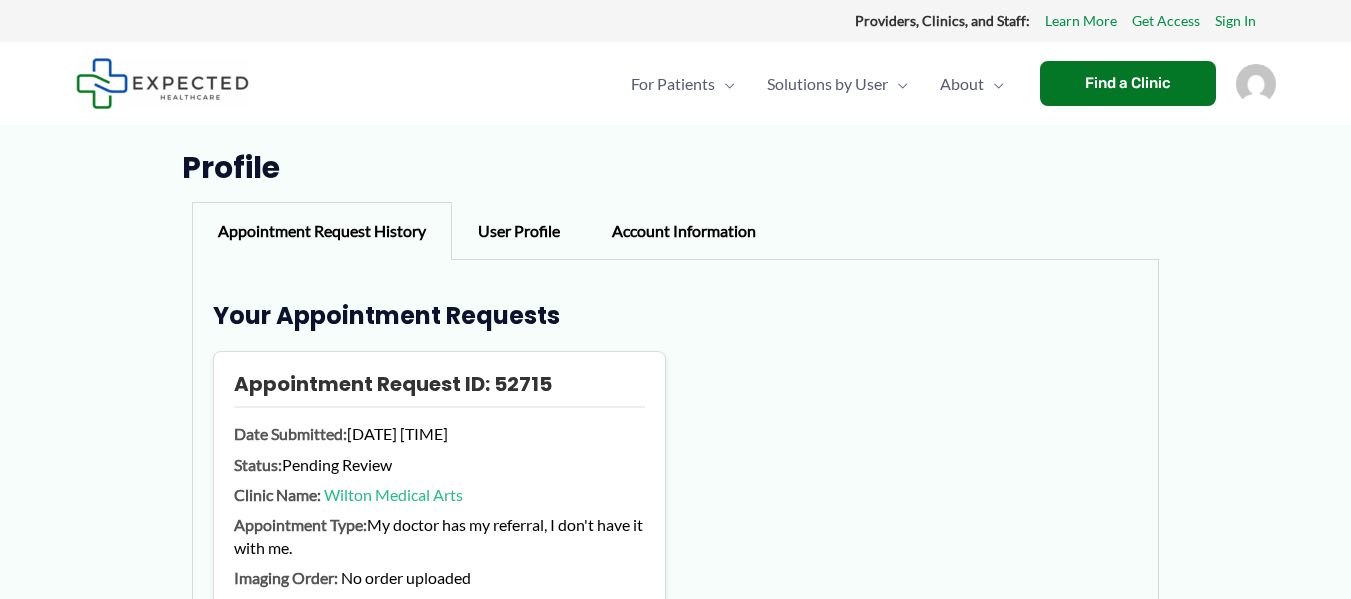click at bounding box center (1256, 84) 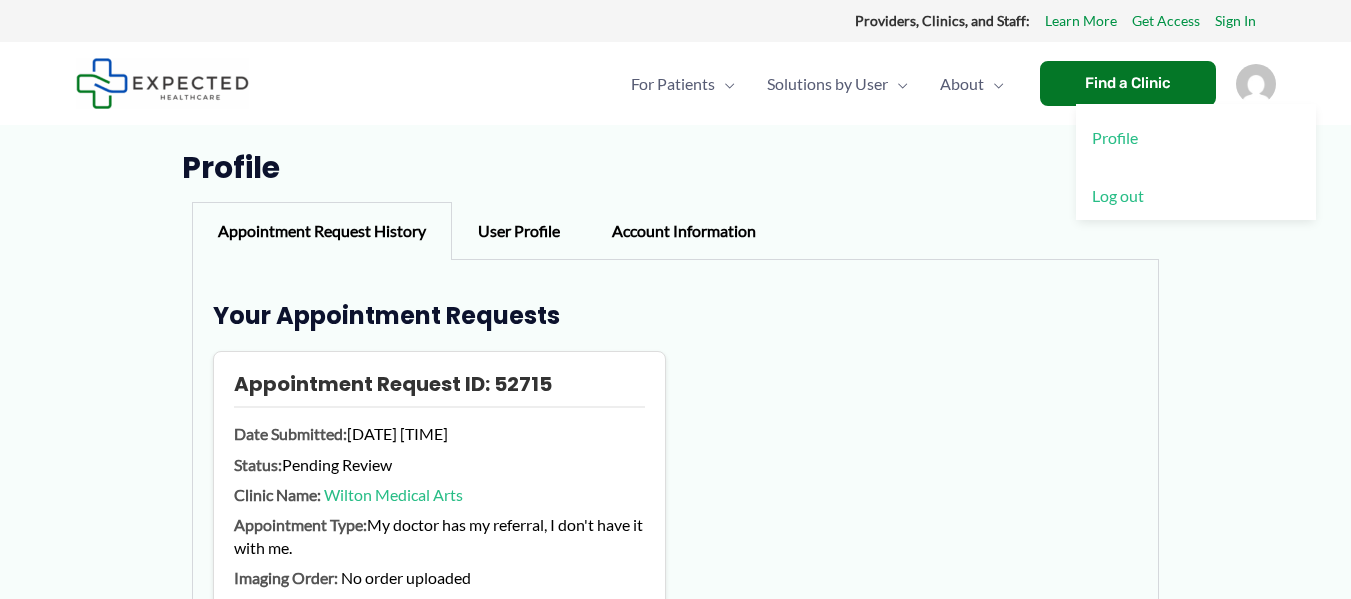 click on "Log out" at bounding box center [1196, 196] 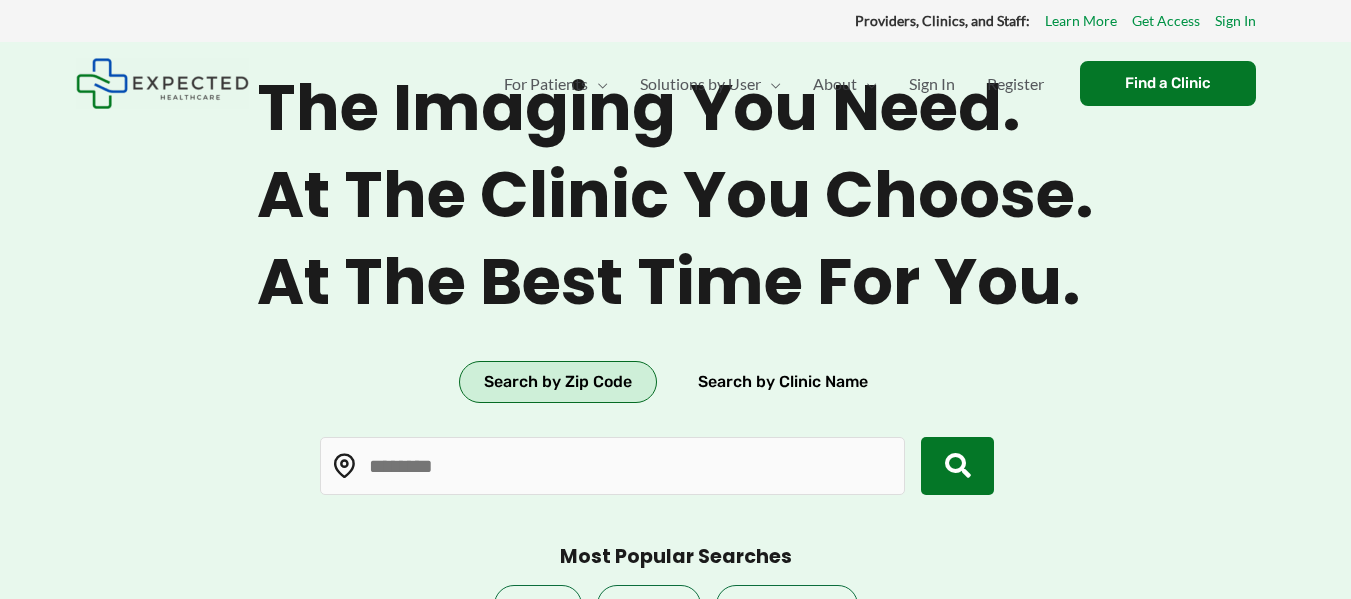 scroll, scrollTop: 0, scrollLeft: 0, axis: both 